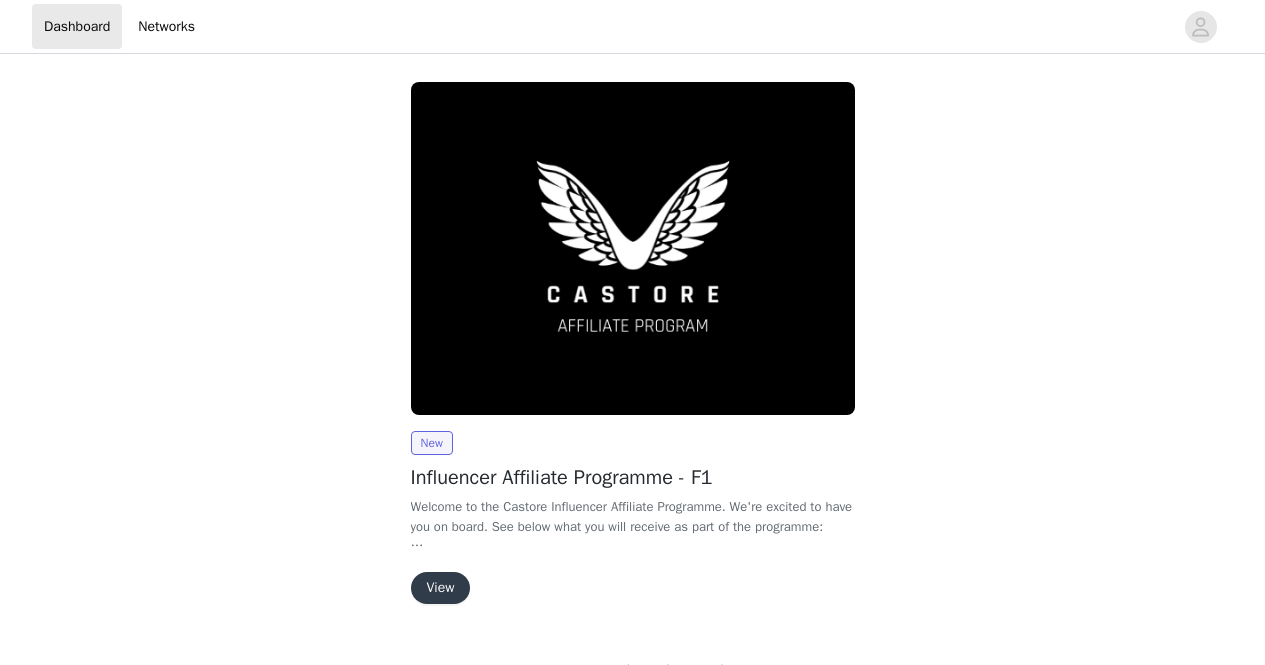 scroll, scrollTop: 0, scrollLeft: 0, axis: both 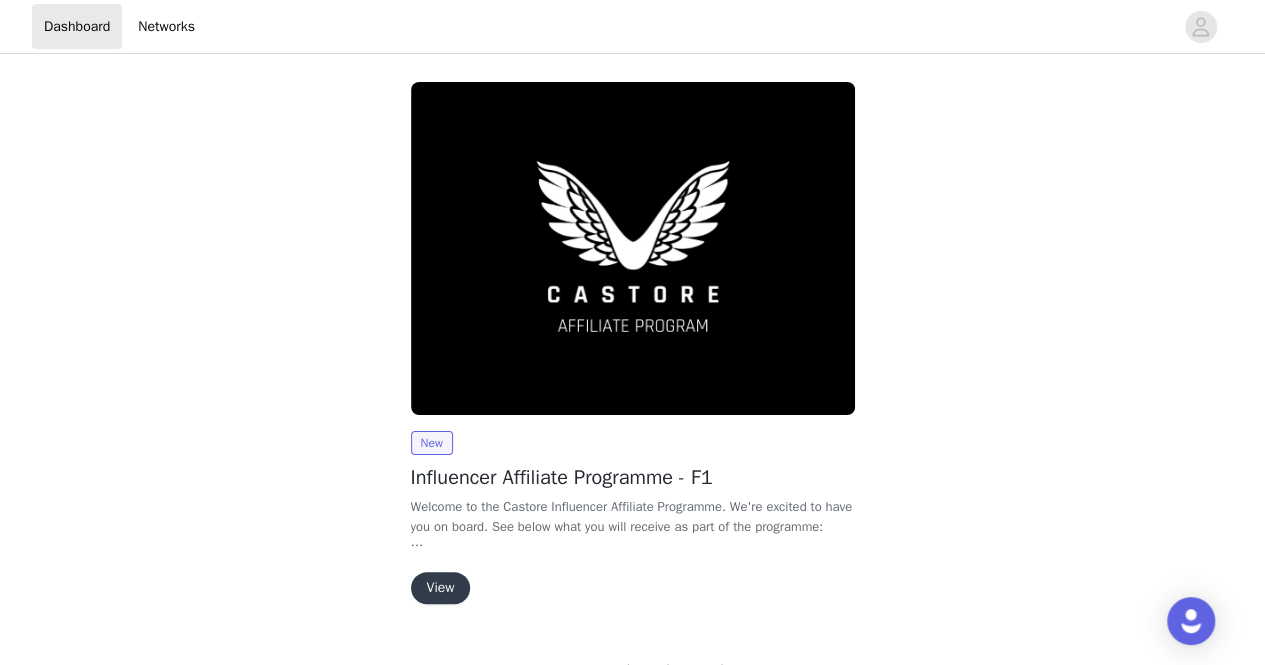 click on "View" at bounding box center (441, 588) 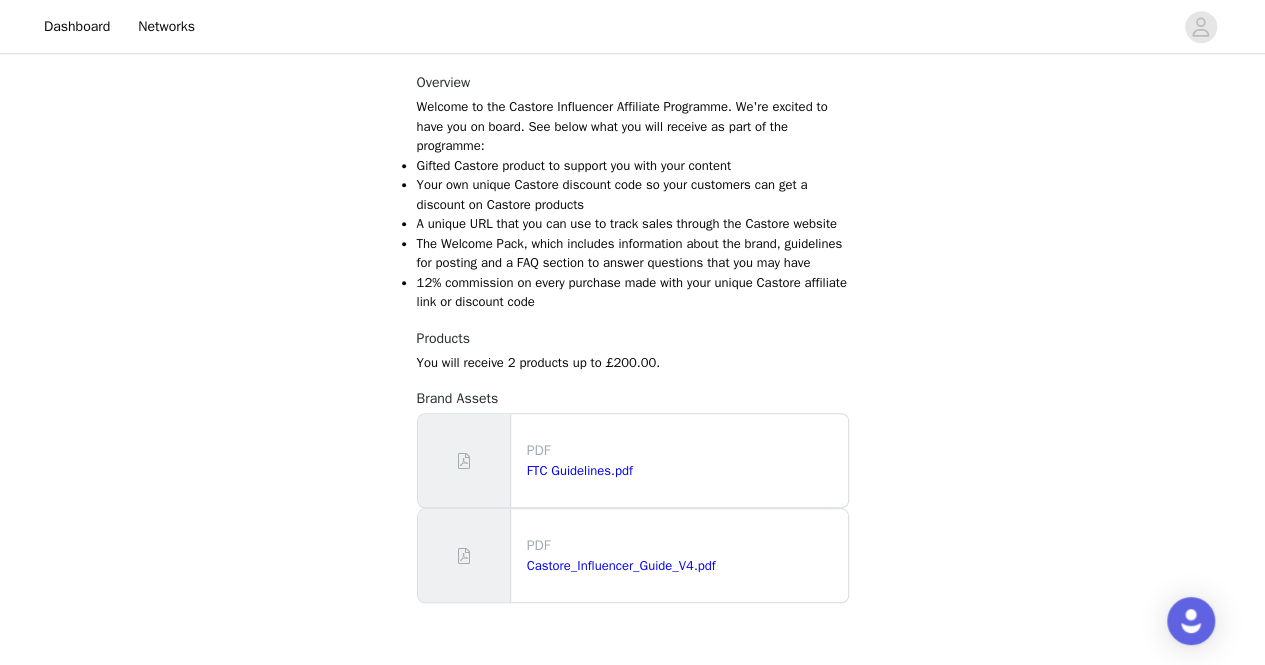 scroll, scrollTop: 667, scrollLeft: 0, axis: vertical 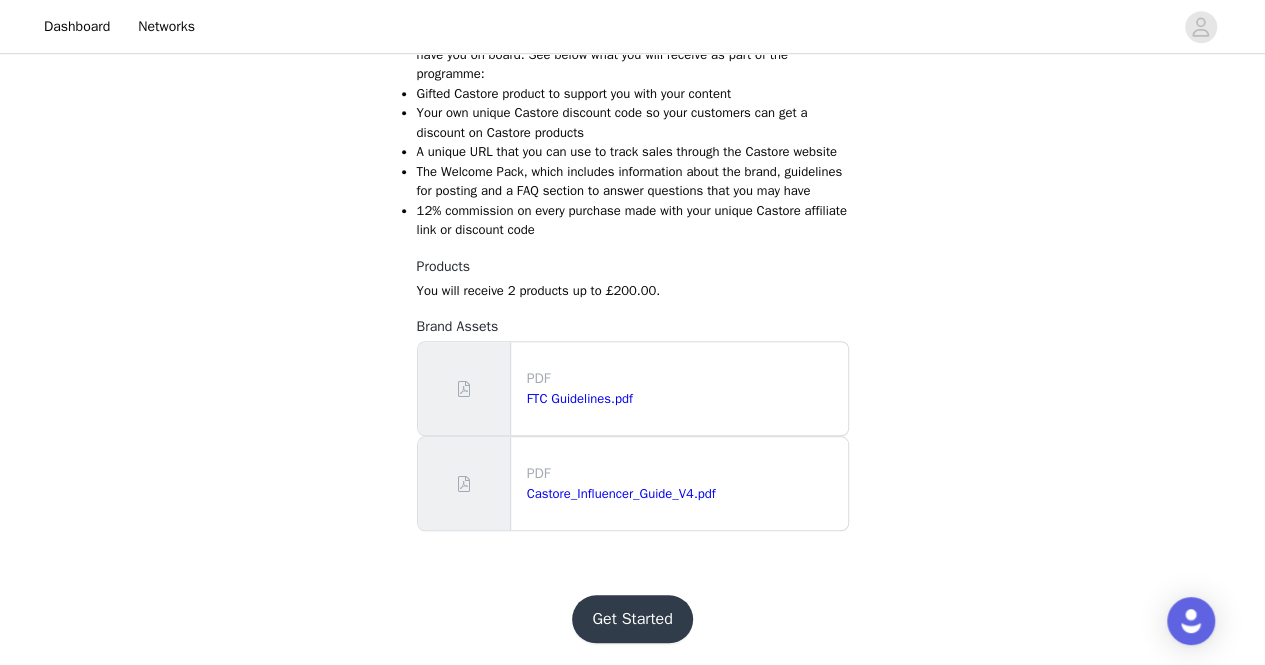 click on "Get Started" at bounding box center [632, 619] 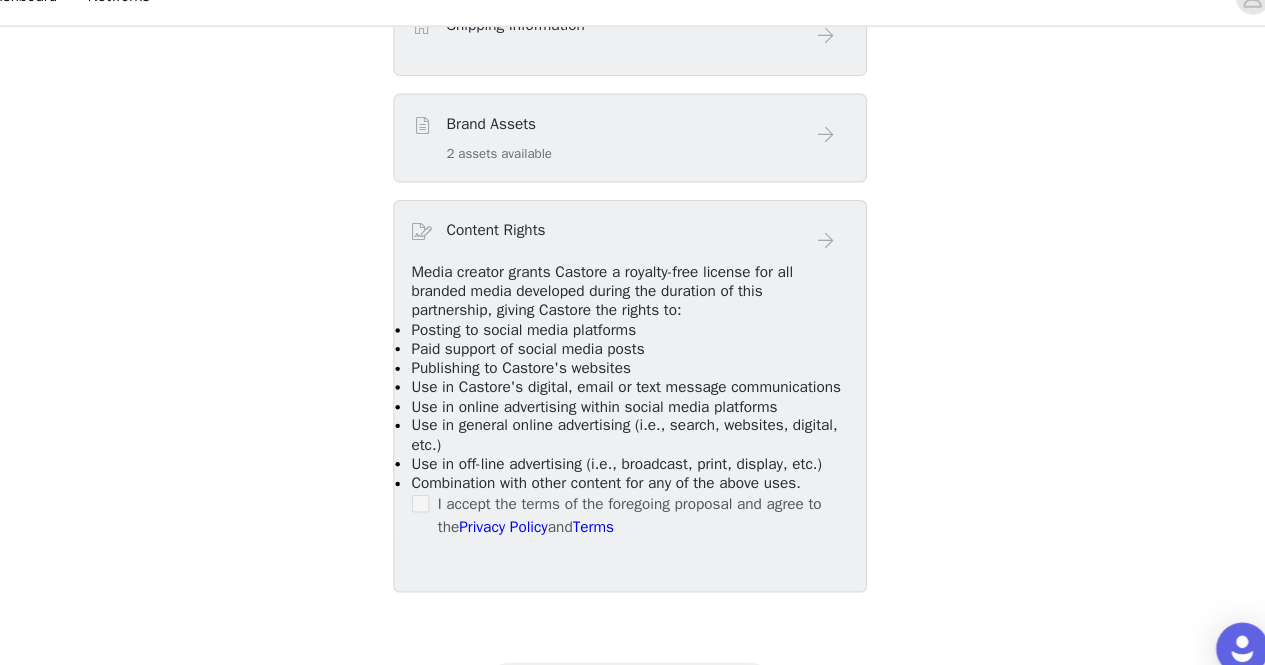 scroll, scrollTop: 874, scrollLeft: 0, axis: vertical 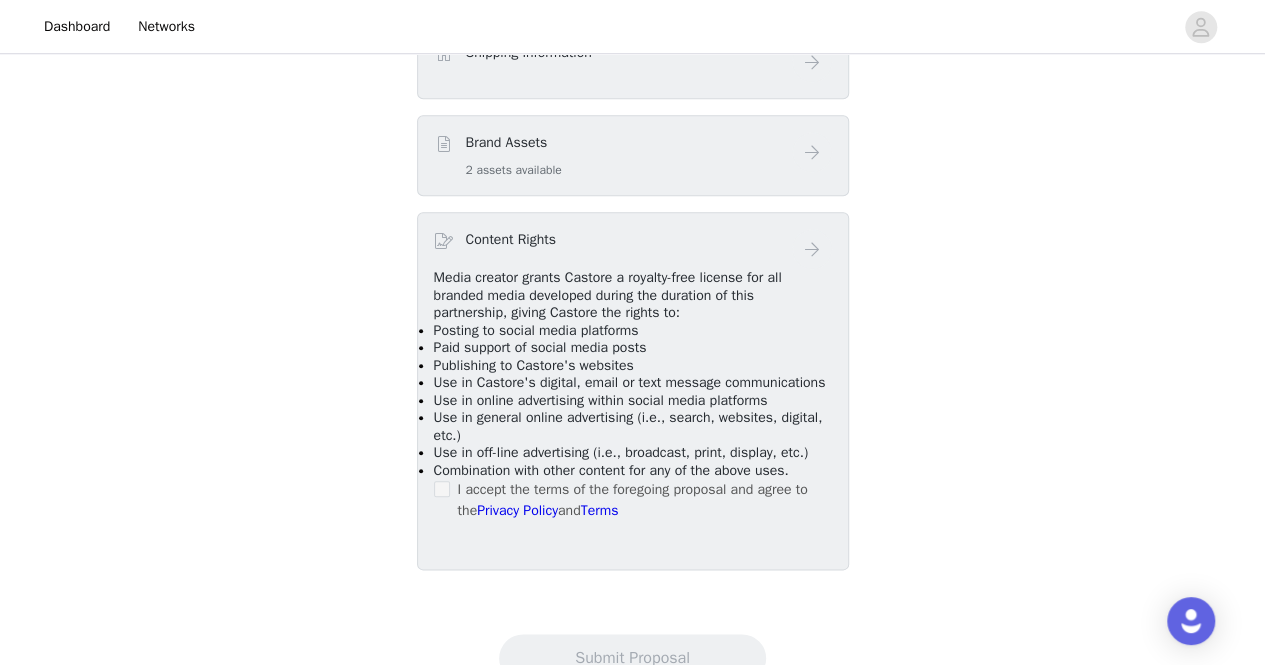drag, startPoint x: 464, startPoint y: 430, endPoint x: 475, endPoint y: 427, distance: 11.401754 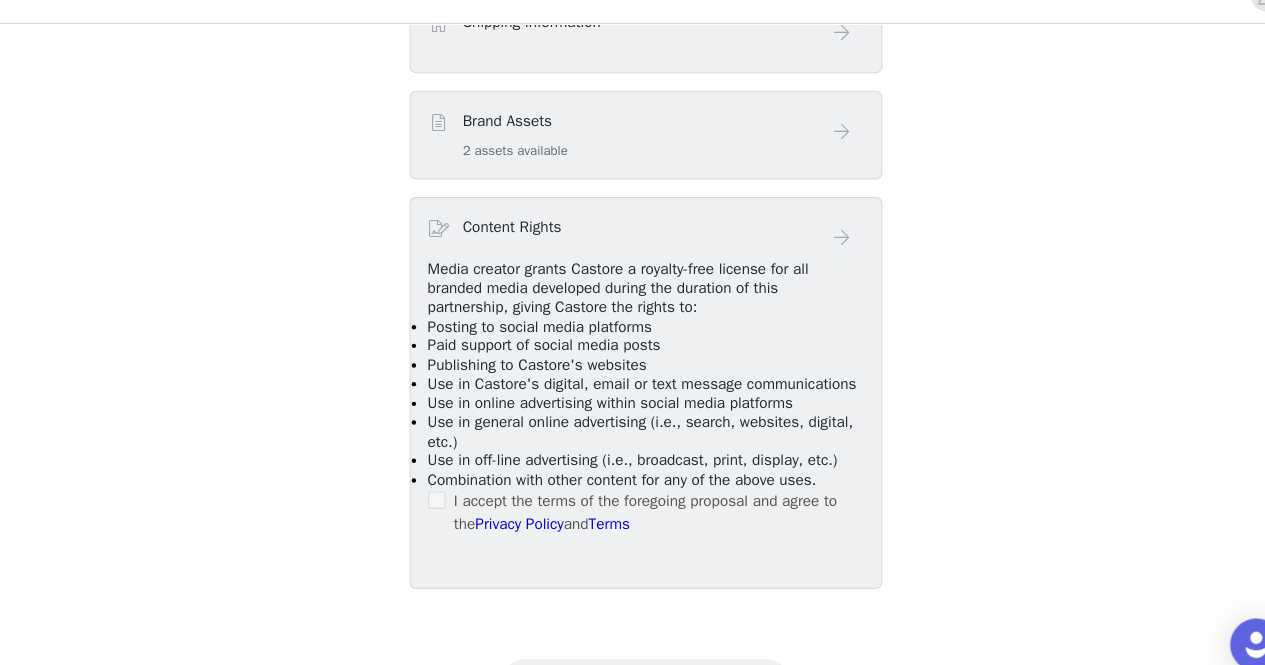 scroll, scrollTop: 874, scrollLeft: 0, axis: vertical 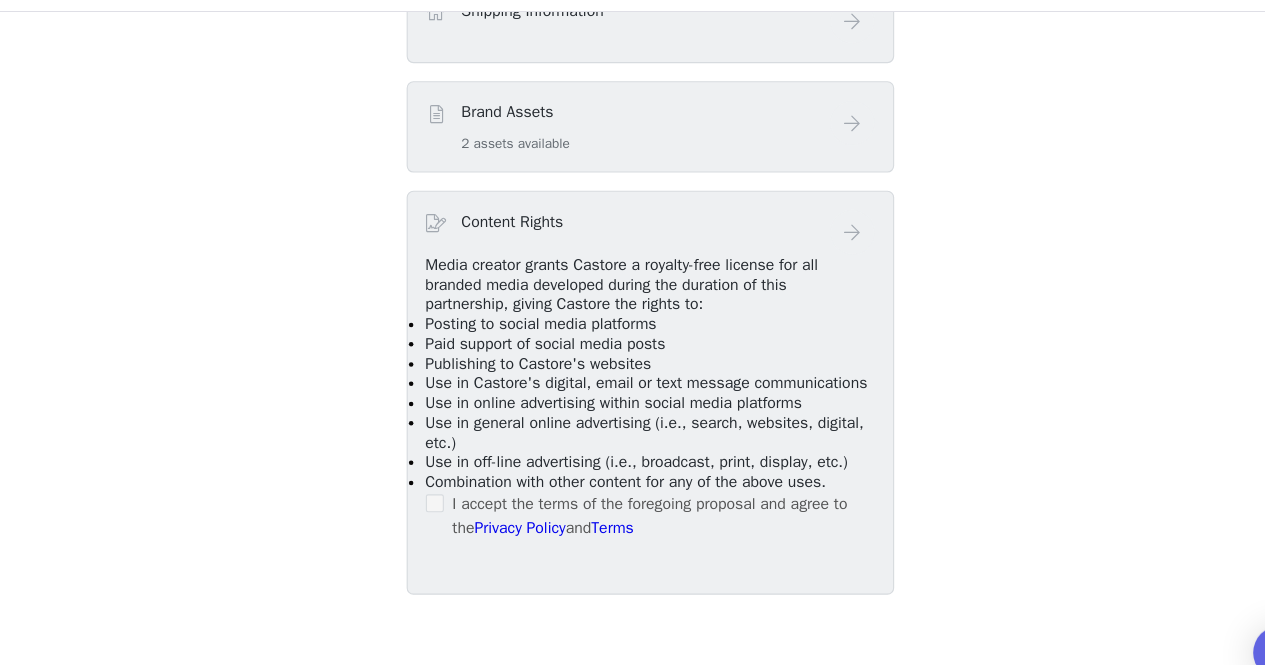 click on "Media creator grants Castore a royalty-free license for all branded media developed during the duration of this partnership, giving Castore the rights to:" at bounding box center (608, 295) 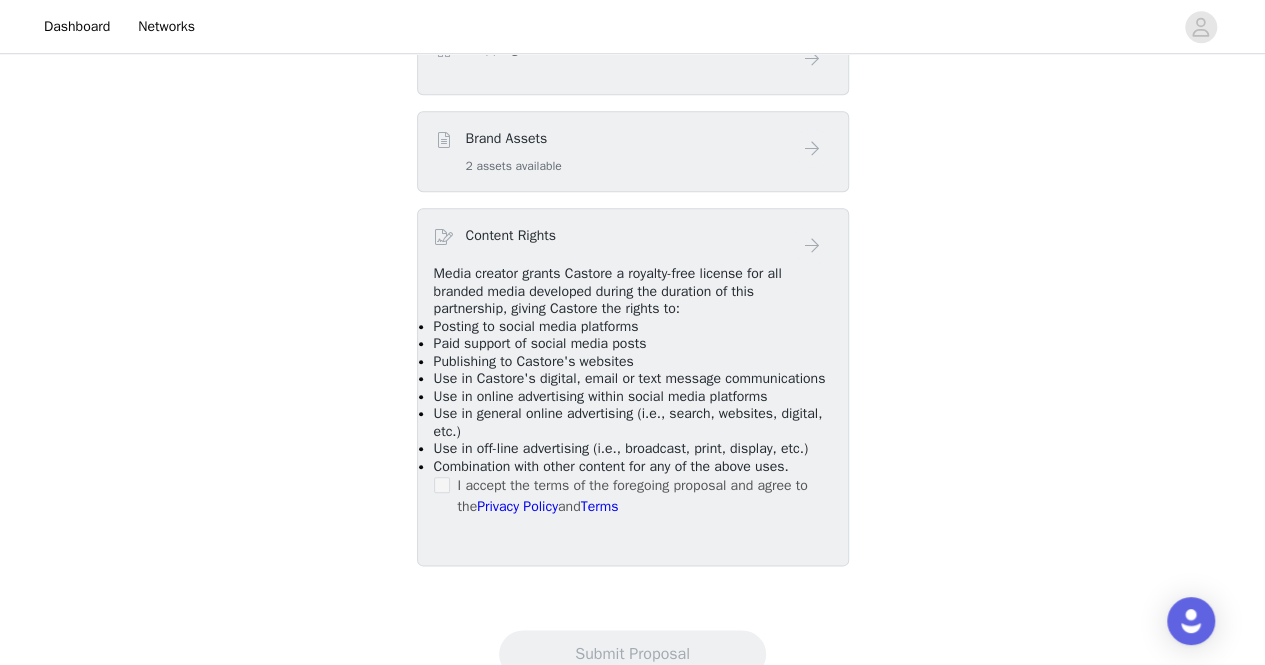 scroll, scrollTop: 908, scrollLeft: 0, axis: vertical 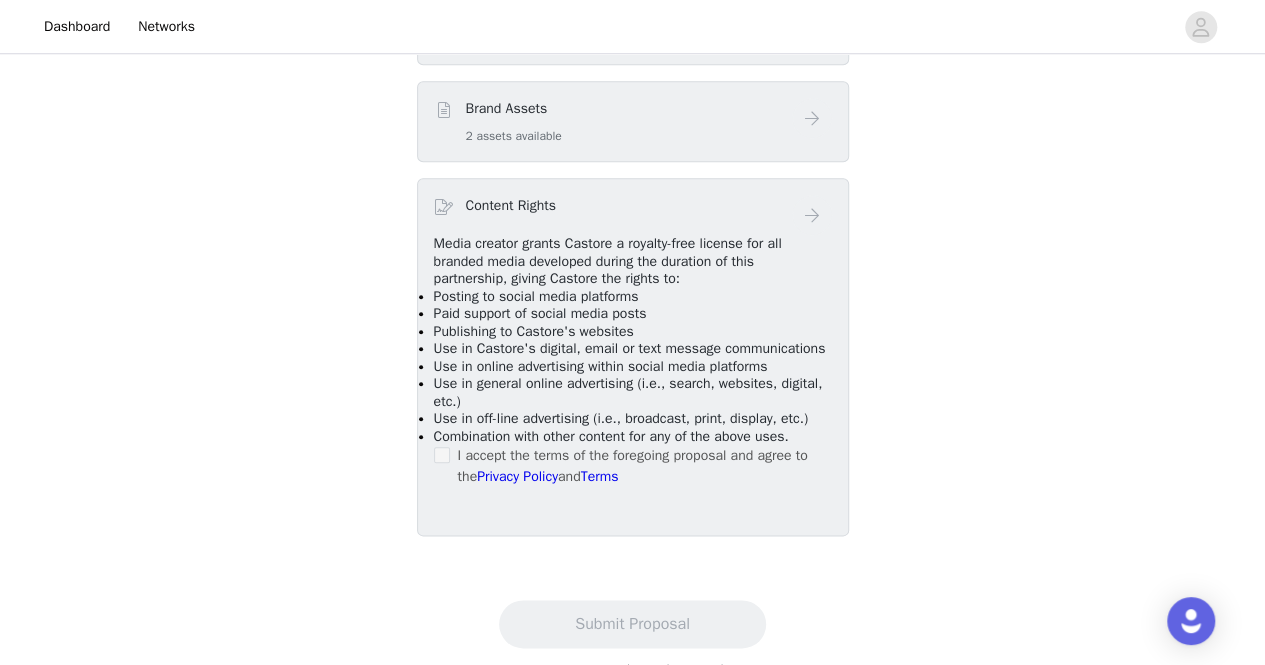 click on "Brand Assets   2 assets available" at bounding box center (613, 121) 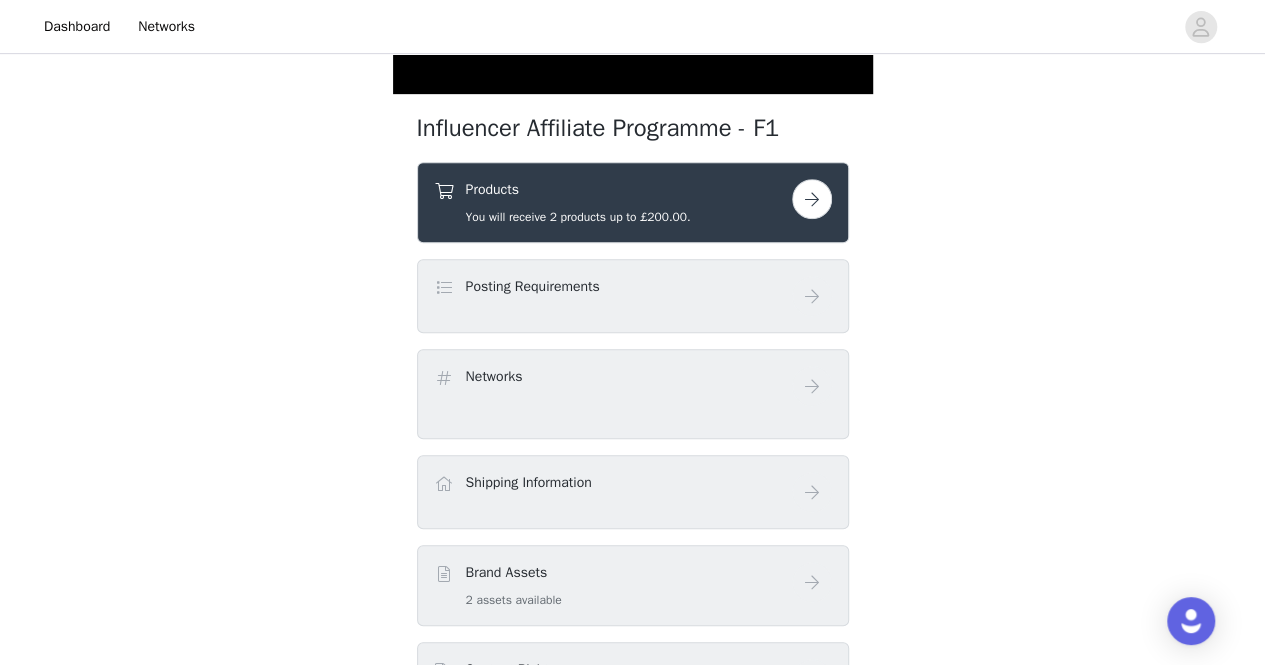 scroll, scrollTop: 448, scrollLeft: 0, axis: vertical 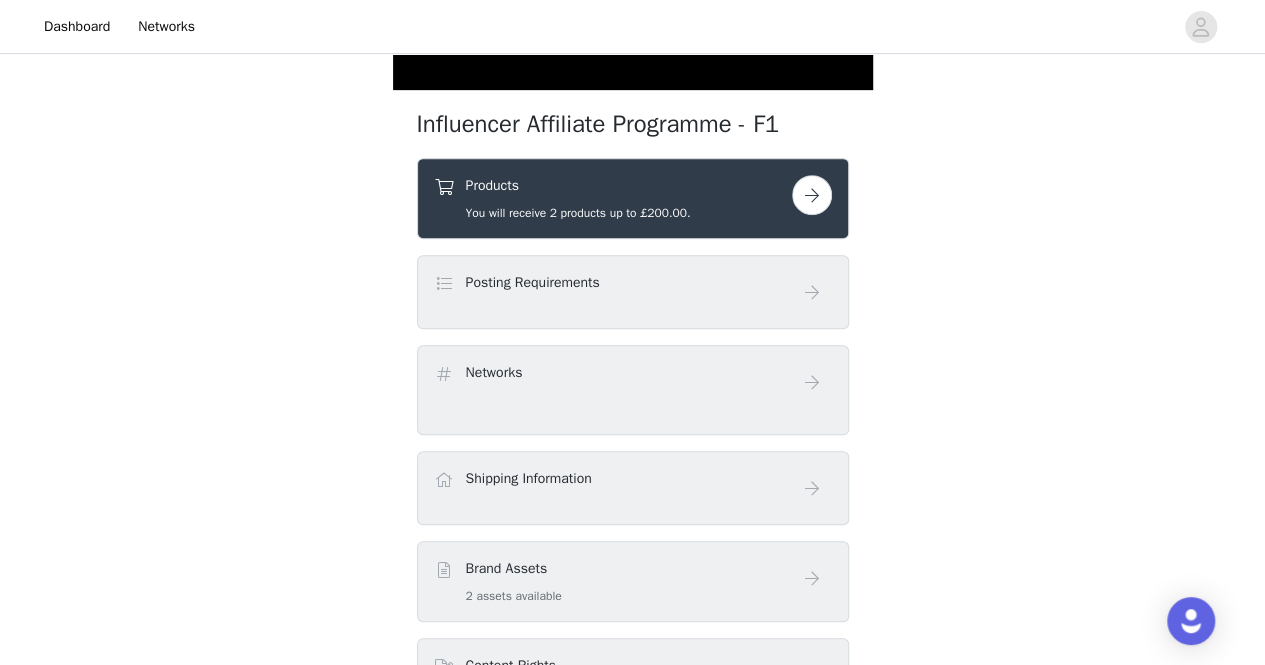 click at bounding box center (812, 195) 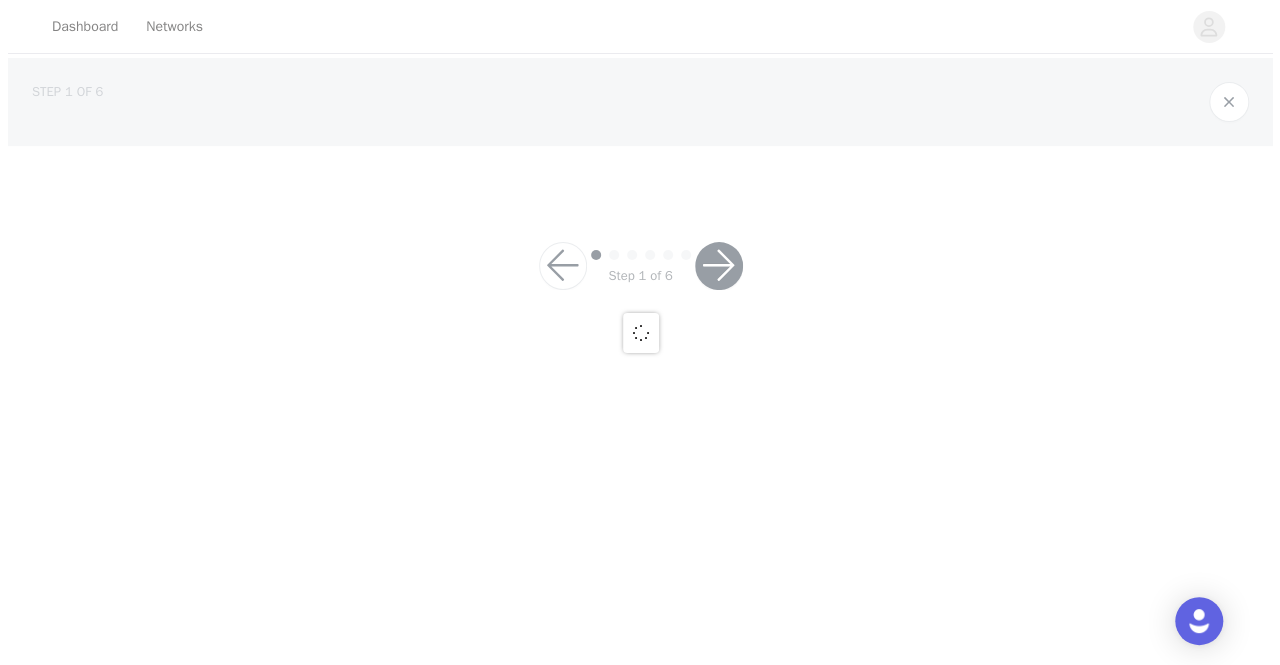 scroll, scrollTop: 0, scrollLeft: 0, axis: both 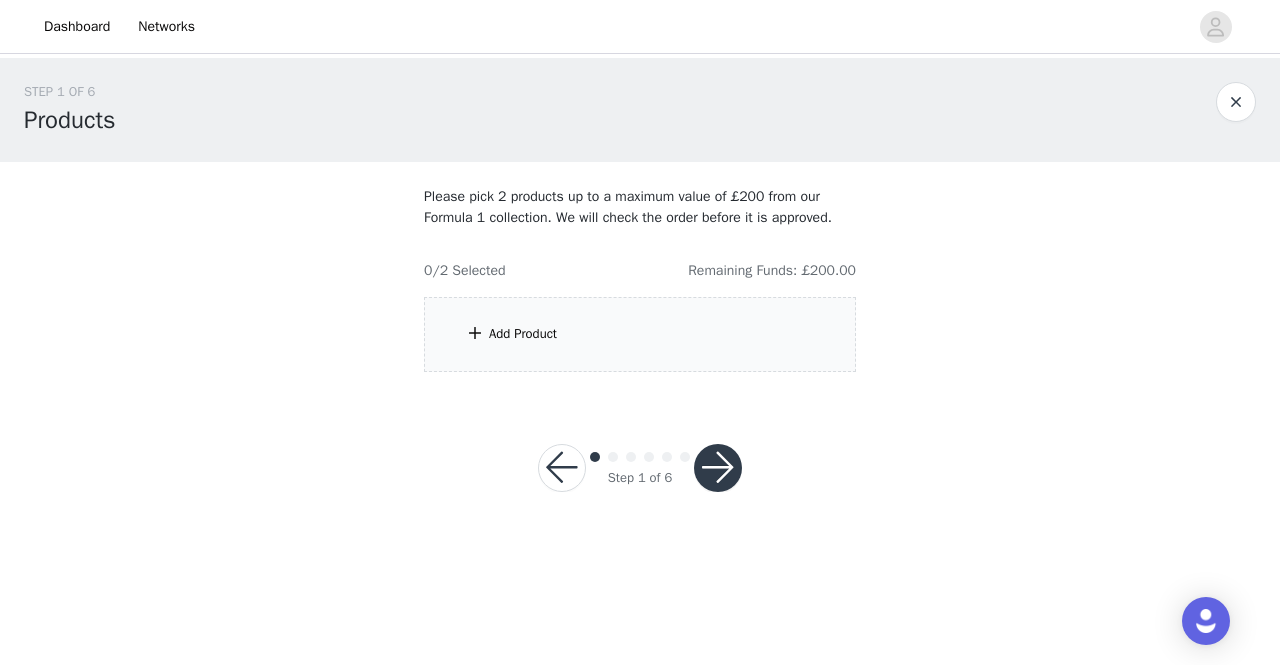 click on "Add Product" at bounding box center (640, 334) 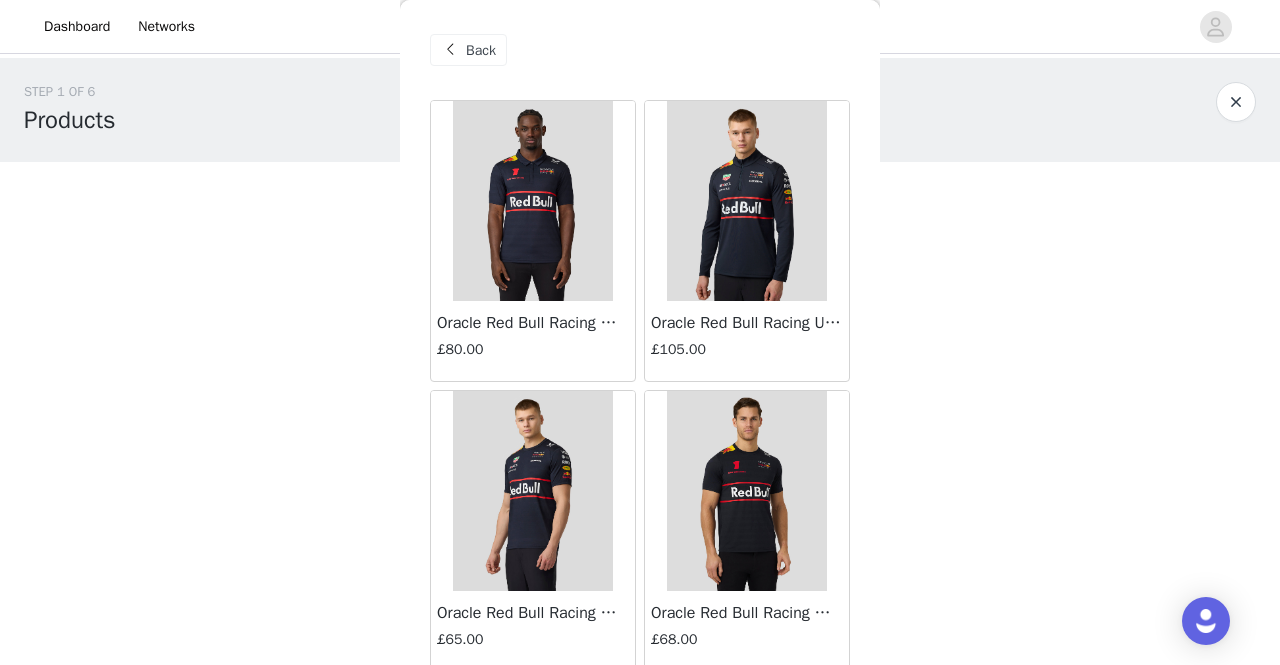 click at bounding box center (532, 201) 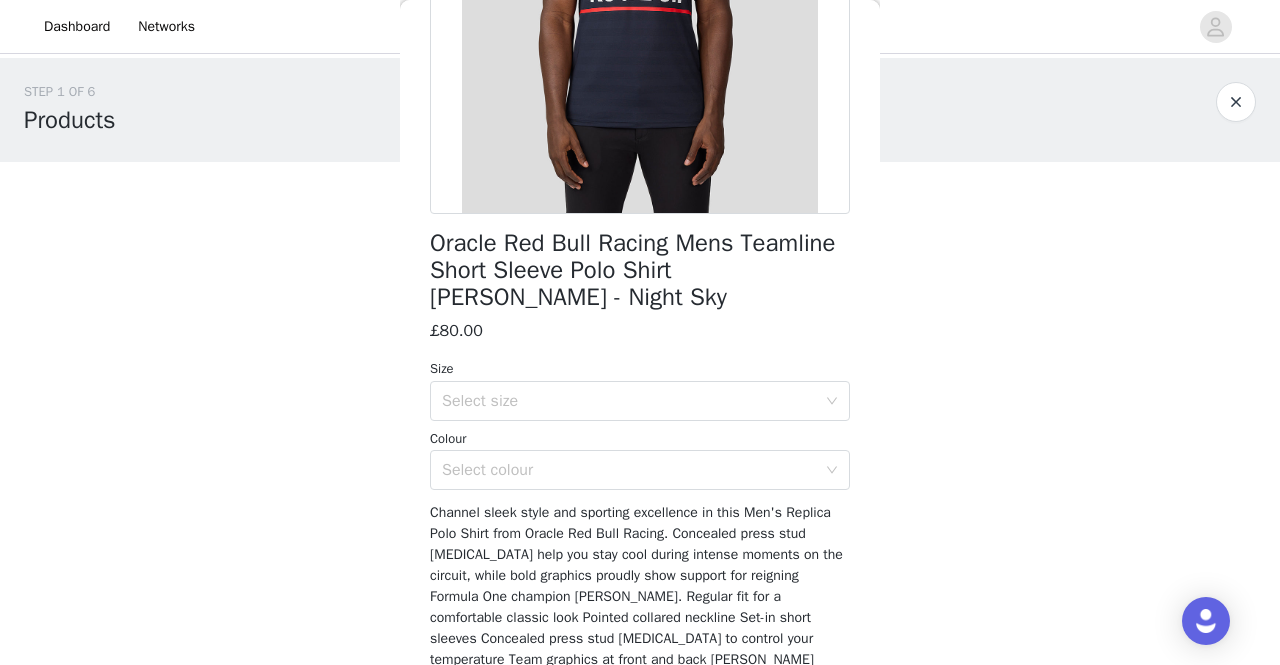 scroll, scrollTop: 338, scrollLeft: 0, axis: vertical 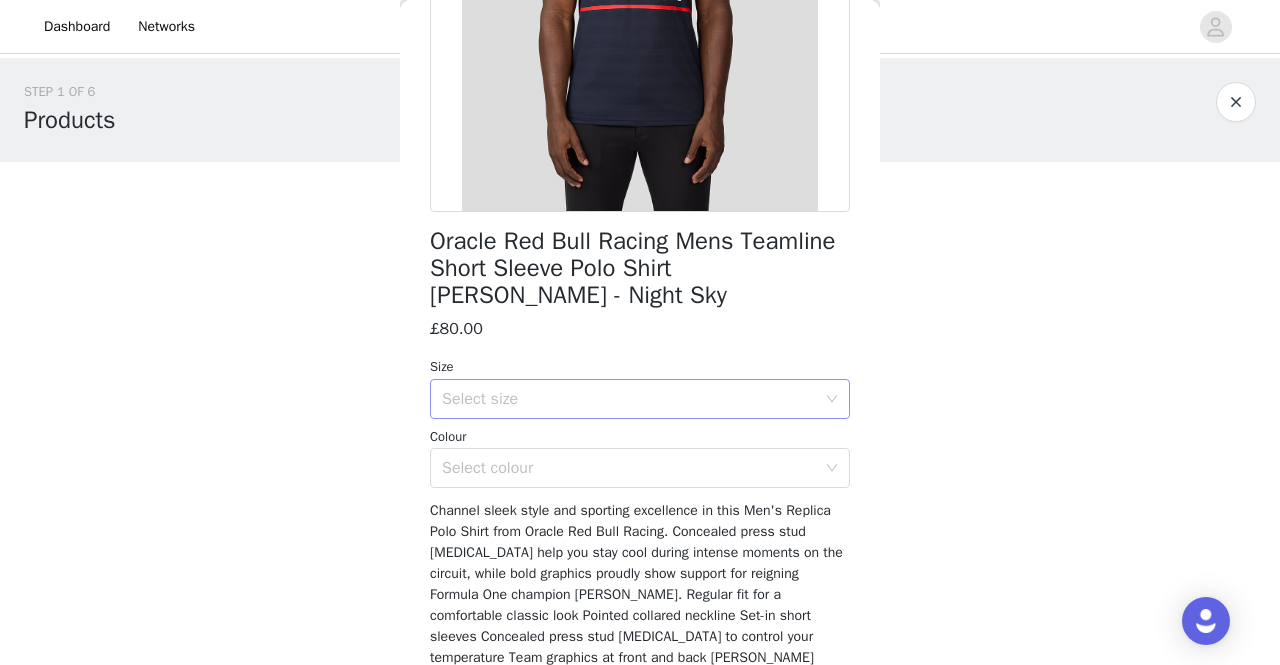 click on "Select size" at bounding box center [629, 399] 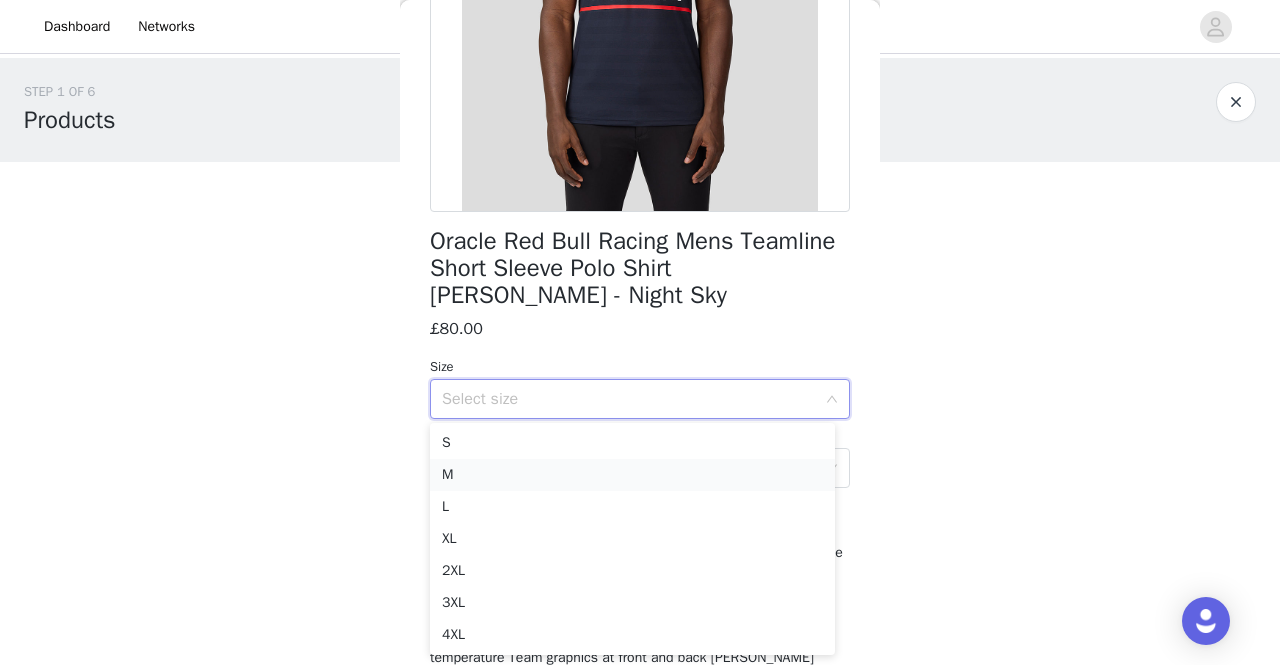 click on "M" at bounding box center (632, 475) 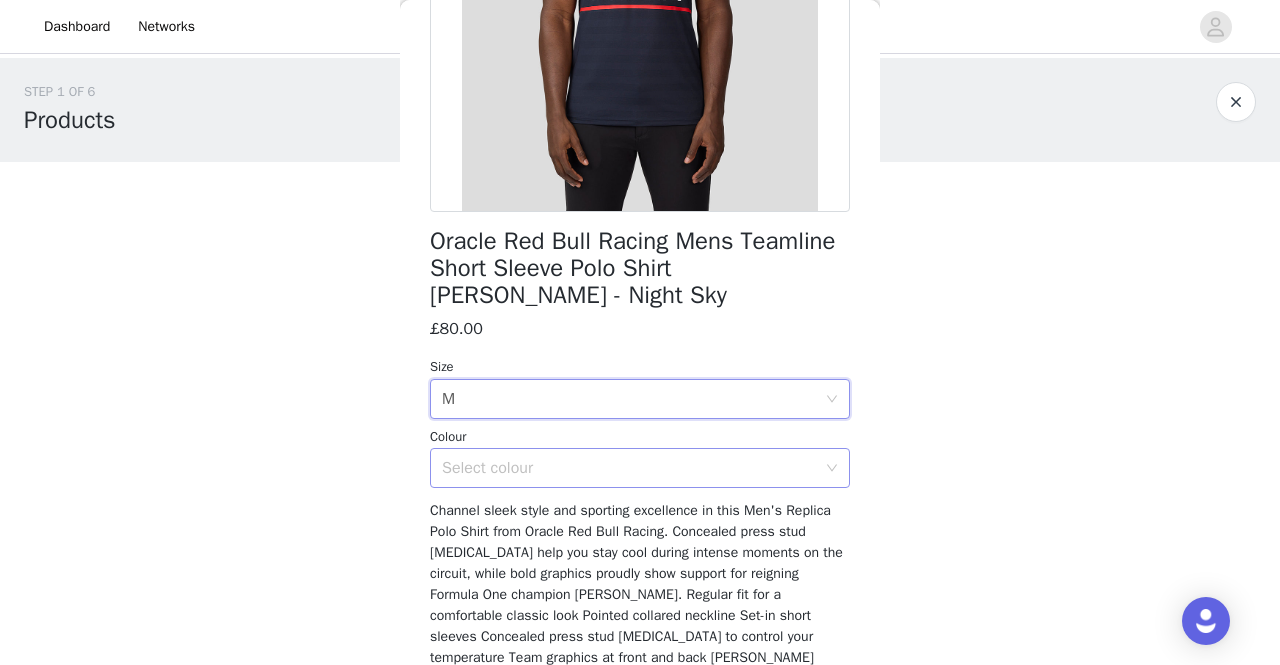 click on "Select colour" at bounding box center [629, 468] 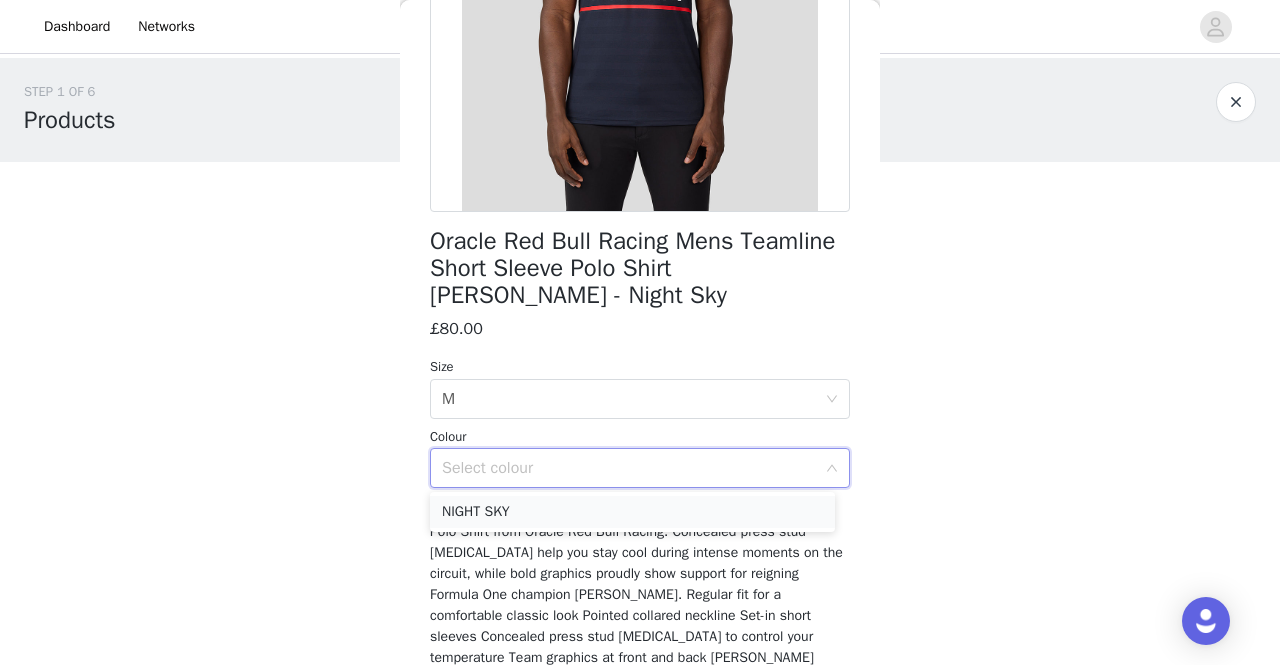 click on "NIGHT SKY" at bounding box center [632, 512] 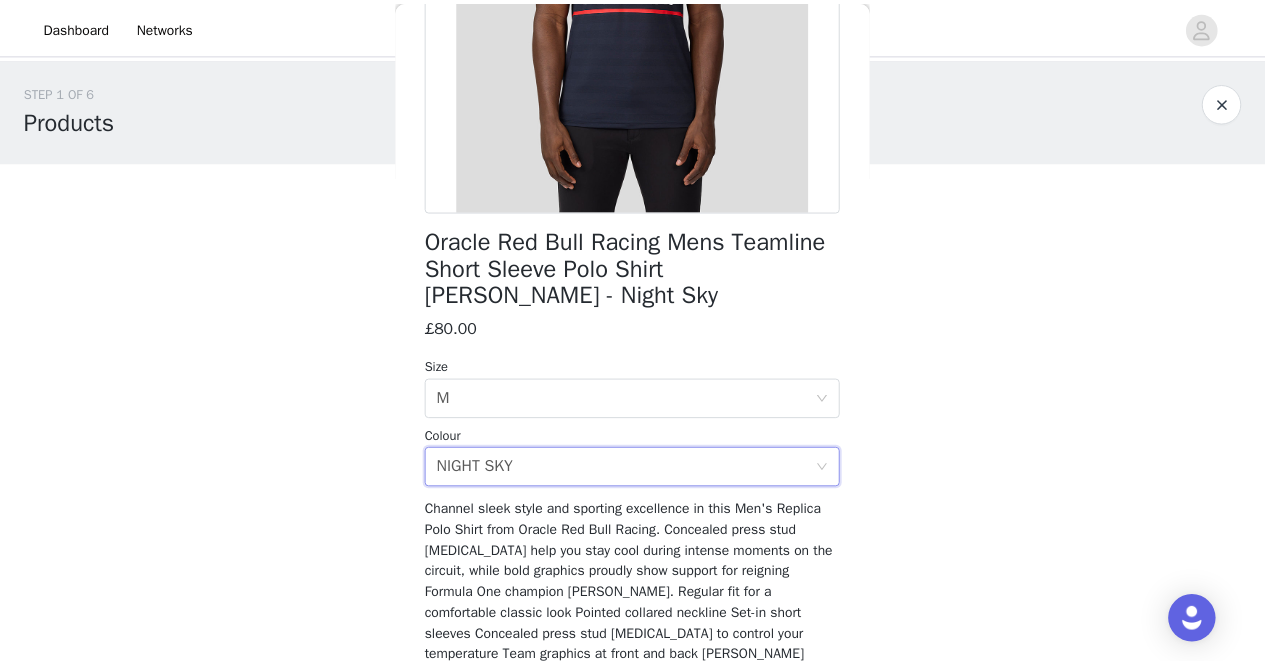 scroll, scrollTop: 466, scrollLeft: 0, axis: vertical 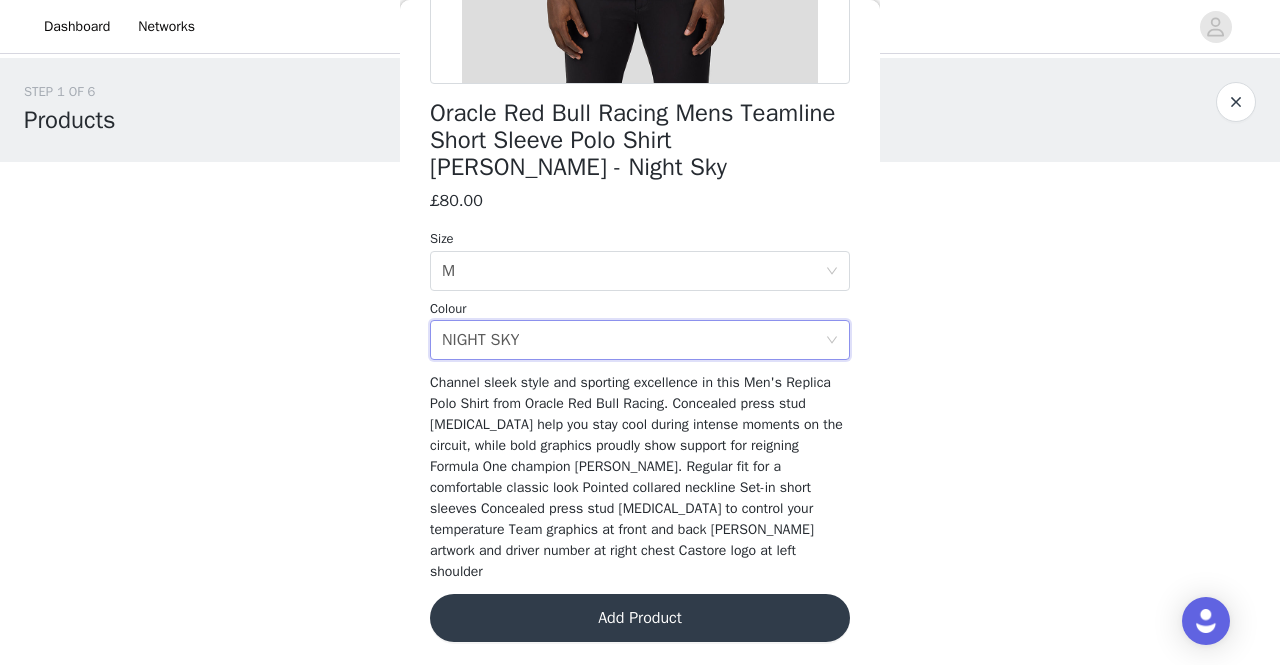click on "Add Product" at bounding box center [640, 618] 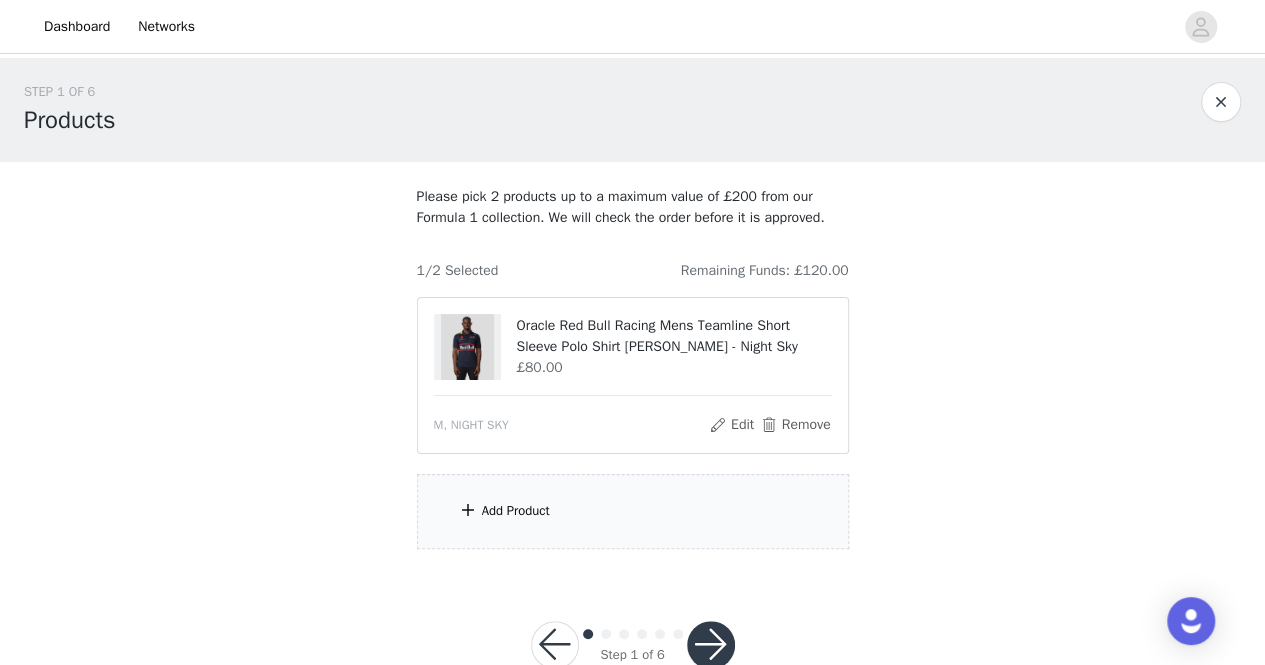 click on "Add Product" at bounding box center [633, 511] 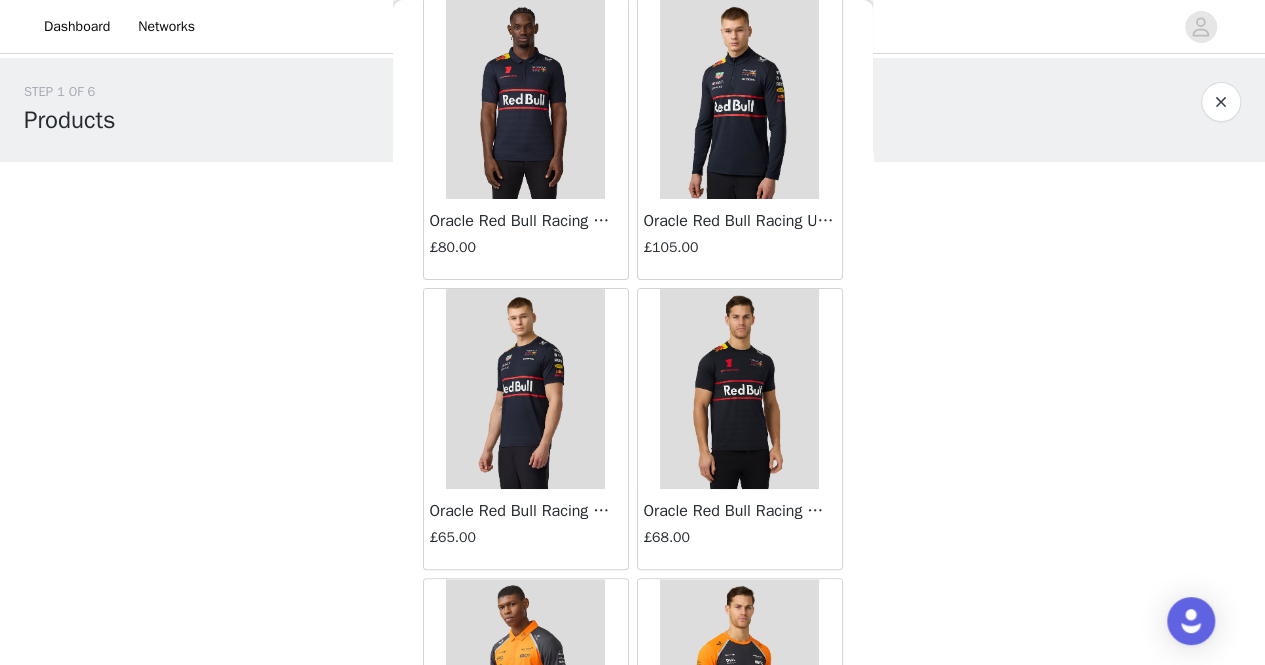 scroll, scrollTop: 100, scrollLeft: 0, axis: vertical 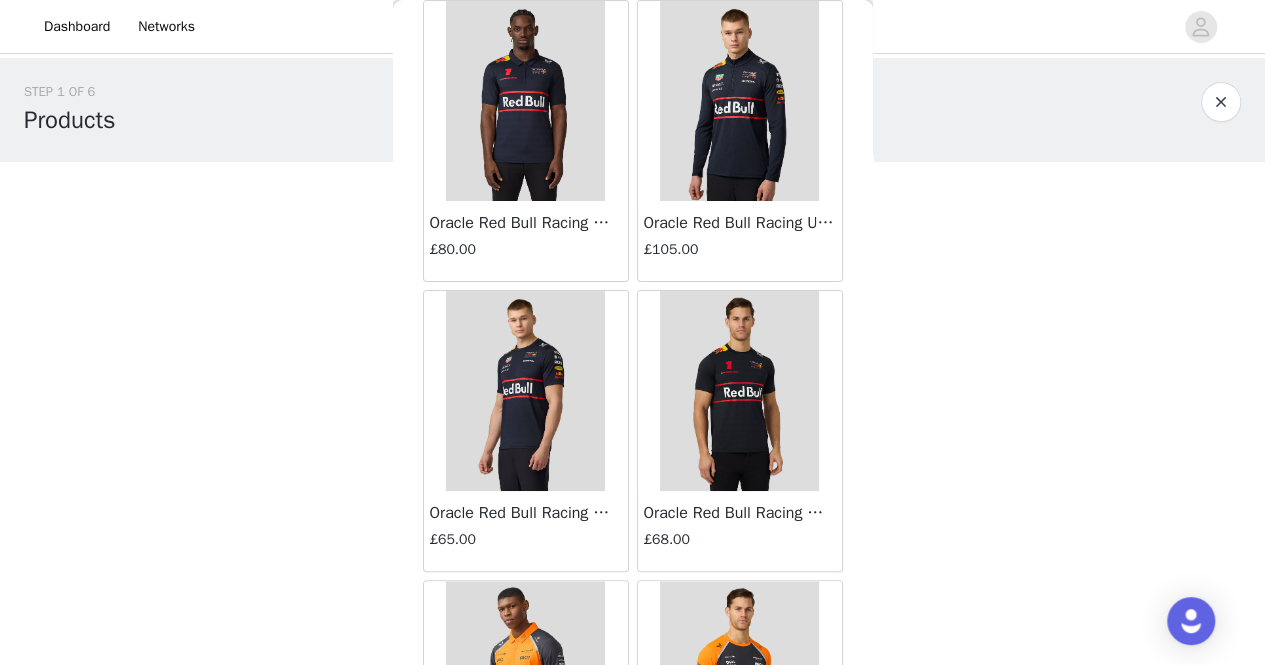 click at bounding box center [739, 101] 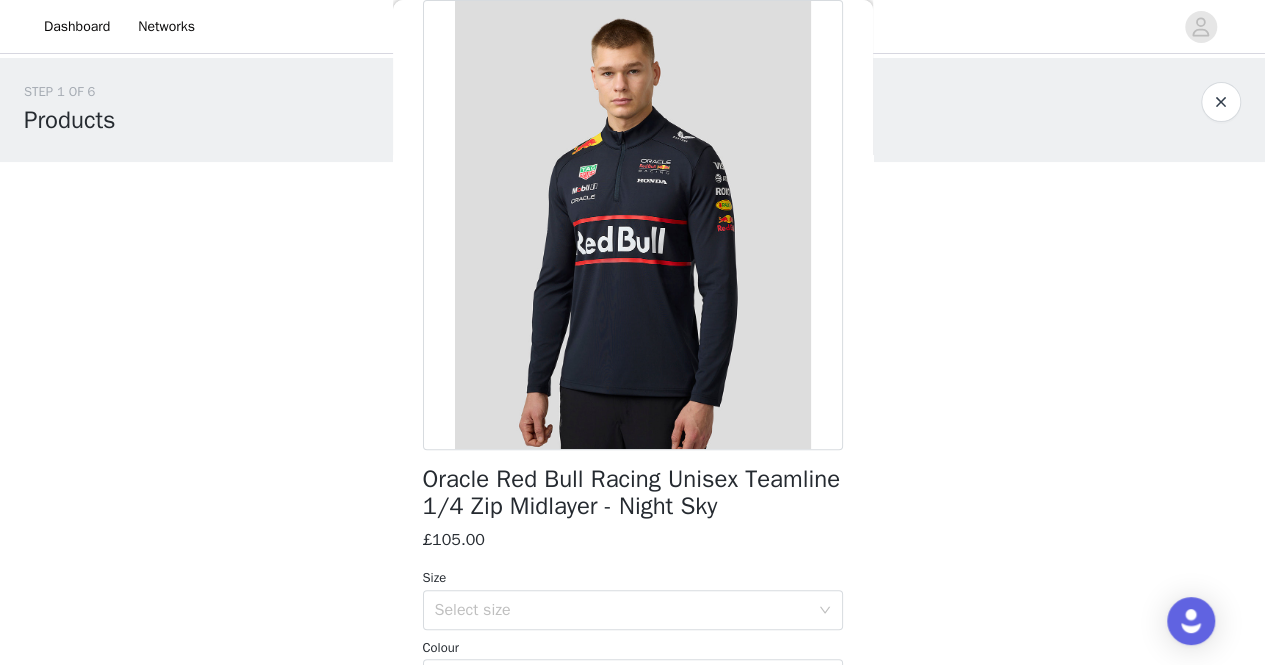 scroll, scrollTop: 356, scrollLeft: 0, axis: vertical 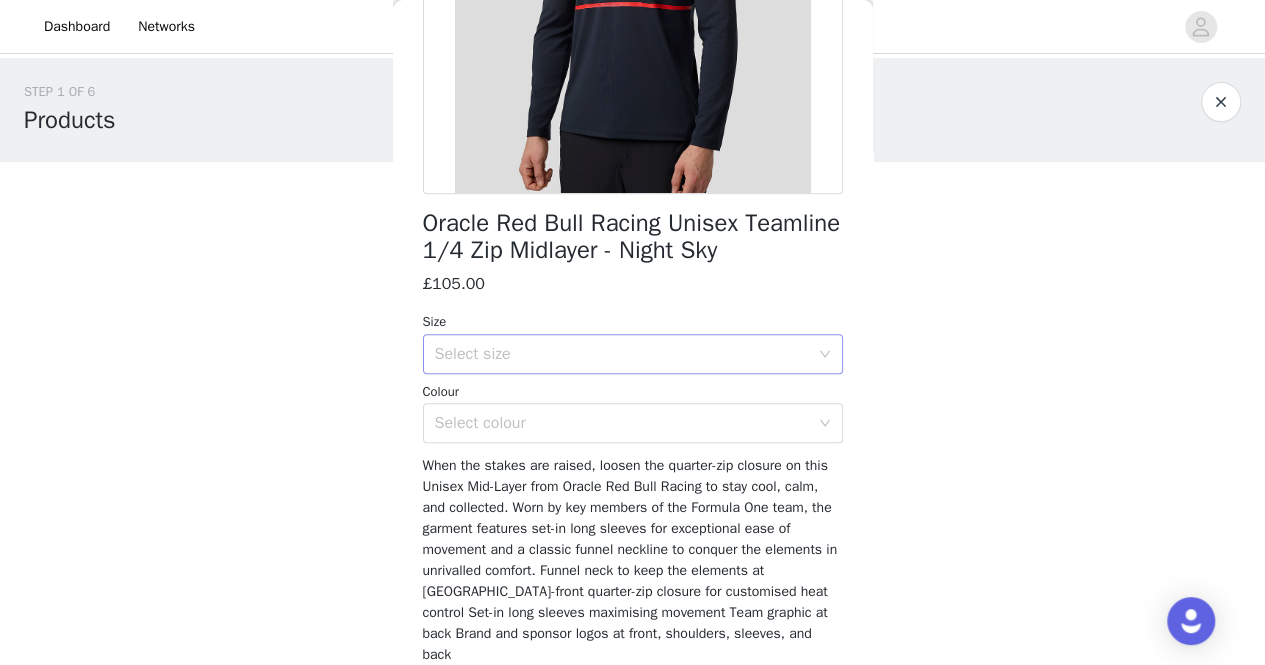 click on "Select size" at bounding box center [622, 354] 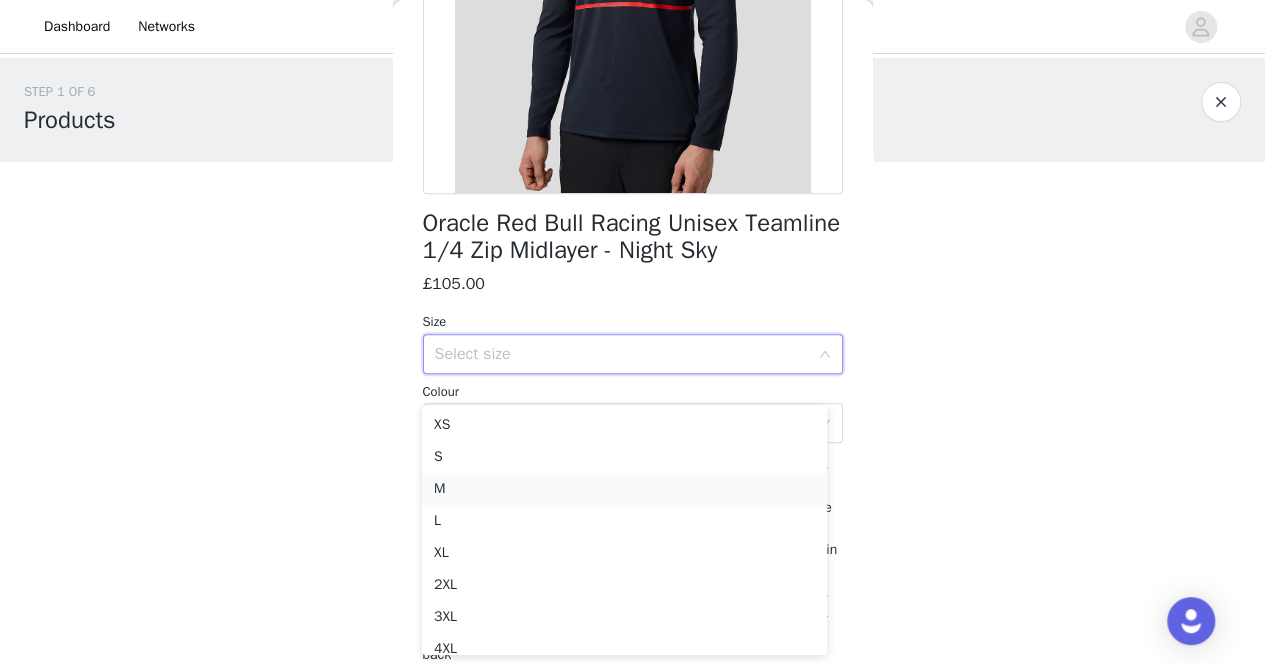 click on "M" at bounding box center (624, 489) 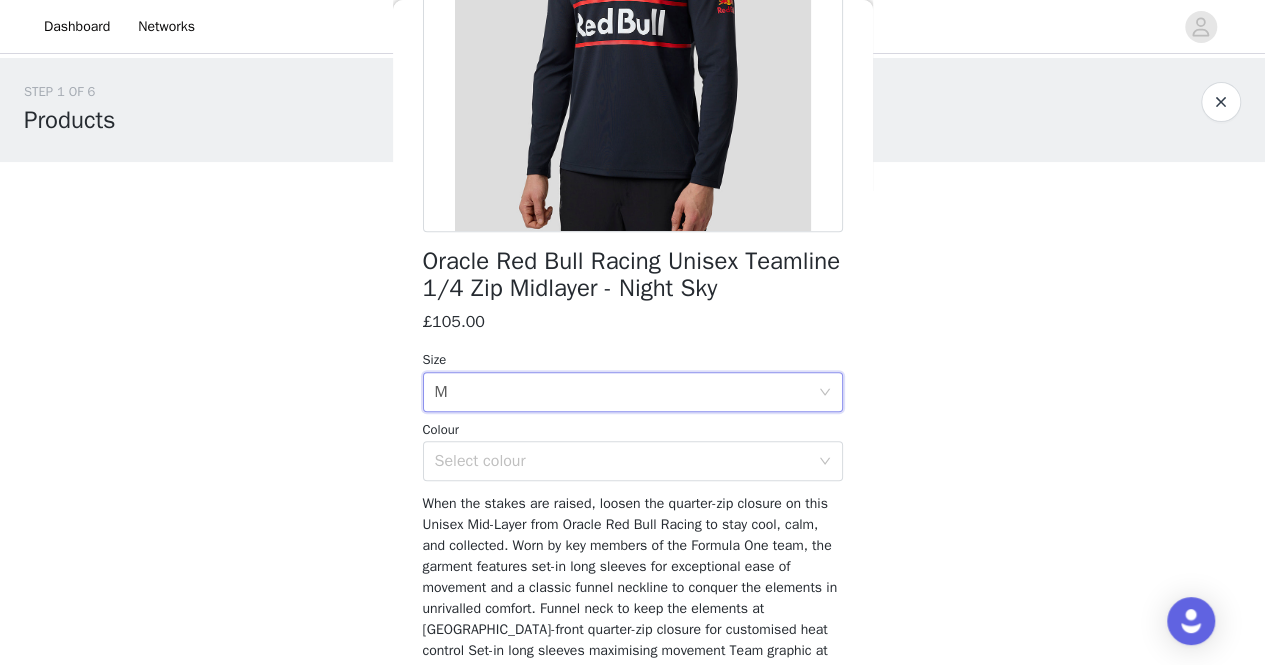 scroll, scrollTop: 394, scrollLeft: 0, axis: vertical 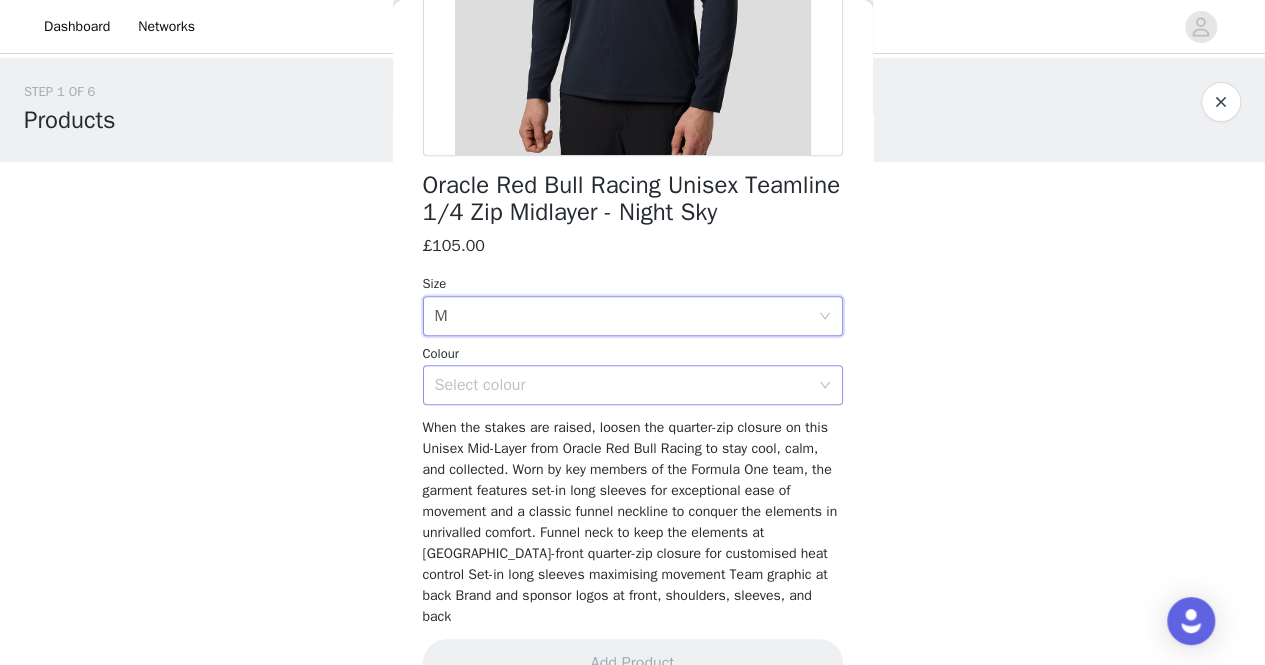 click on "Select colour" at bounding box center [622, 385] 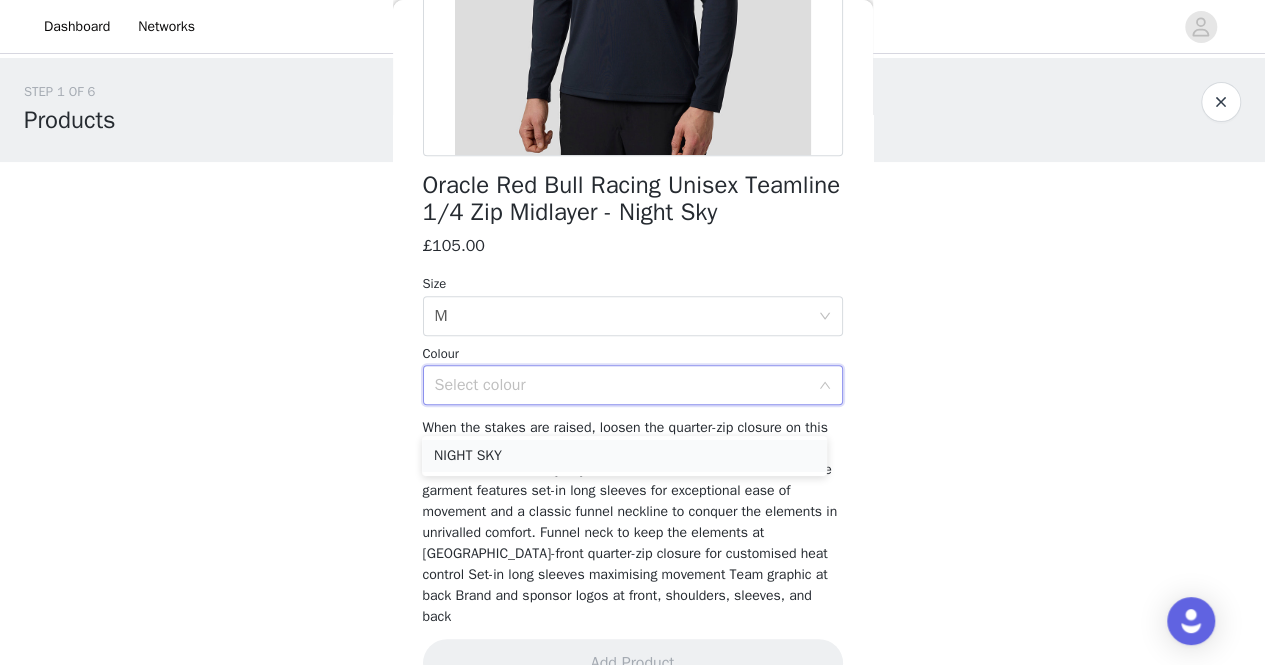 click on "NIGHT SKY" at bounding box center [624, 456] 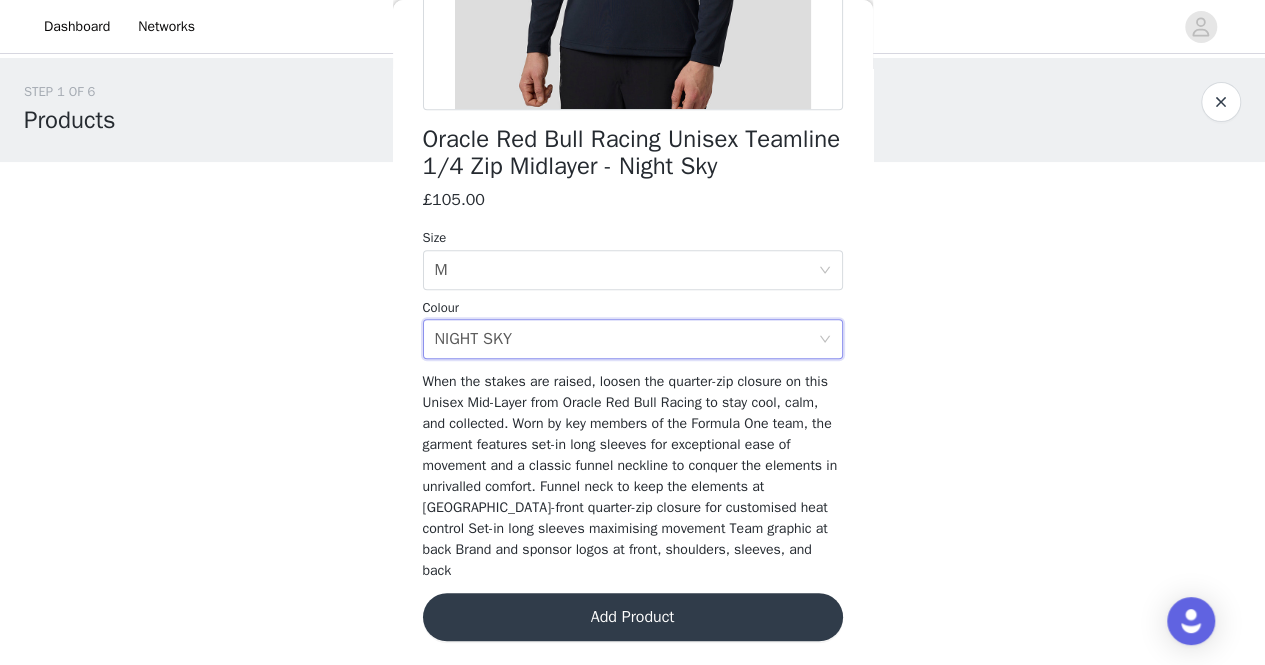 scroll, scrollTop: 446, scrollLeft: 0, axis: vertical 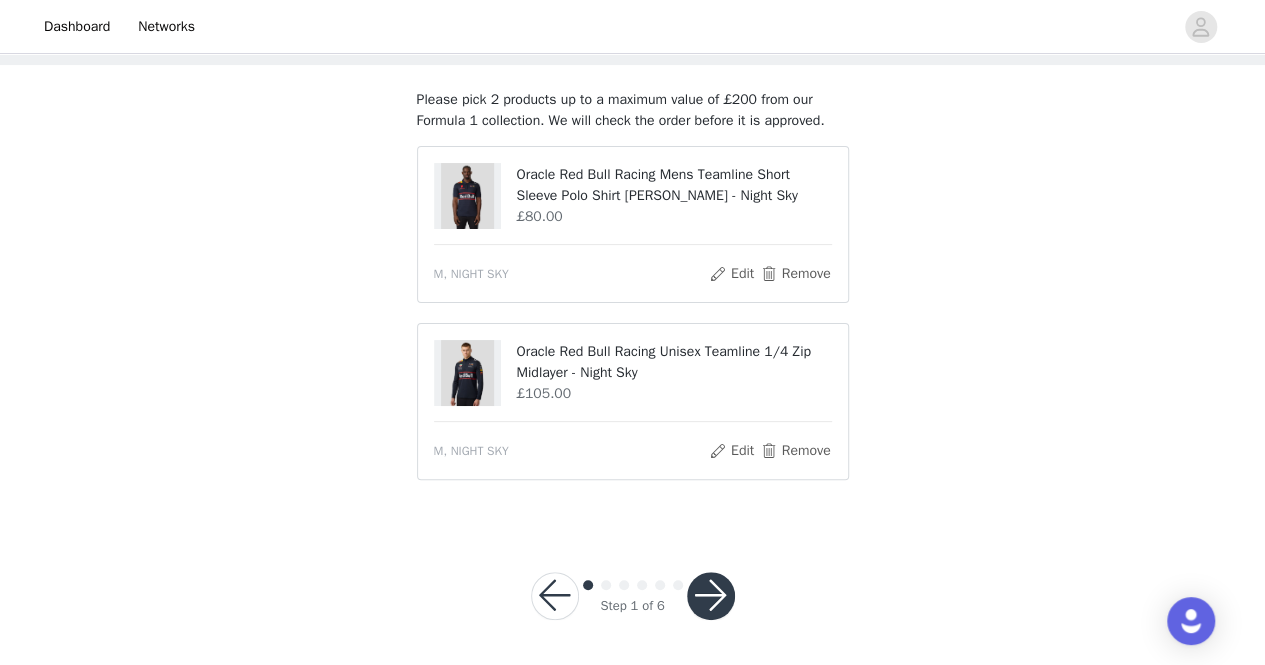 click at bounding box center (711, 596) 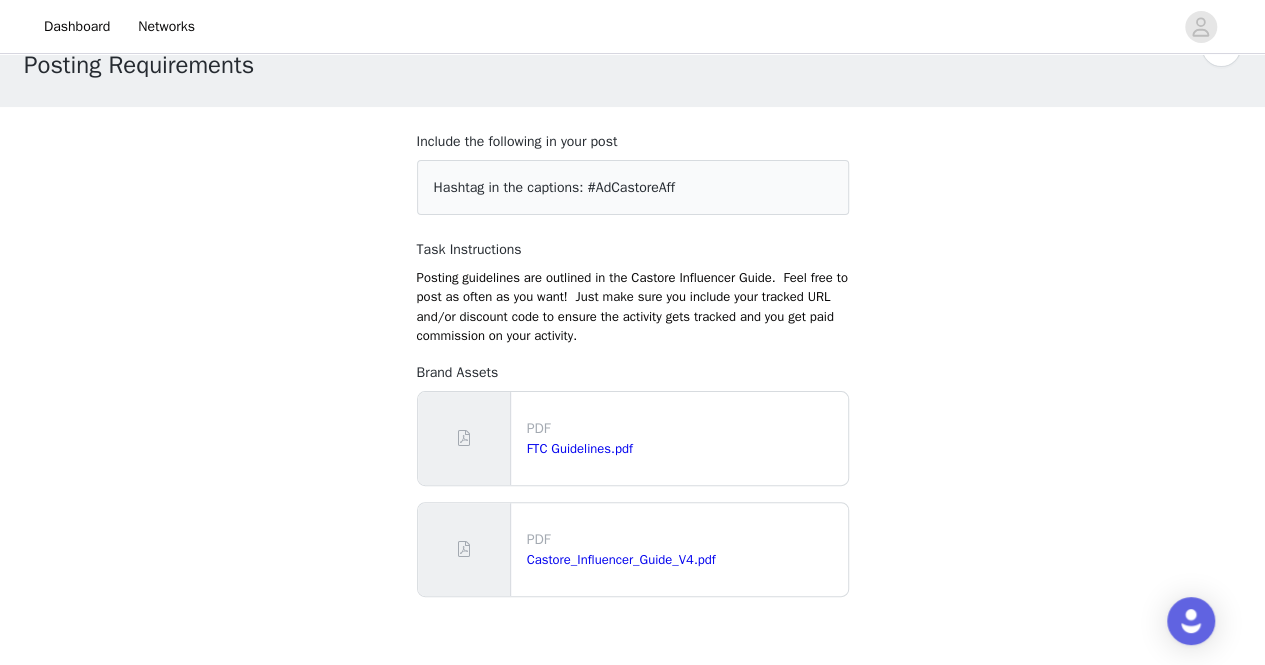 scroll, scrollTop: 56, scrollLeft: 0, axis: vertical 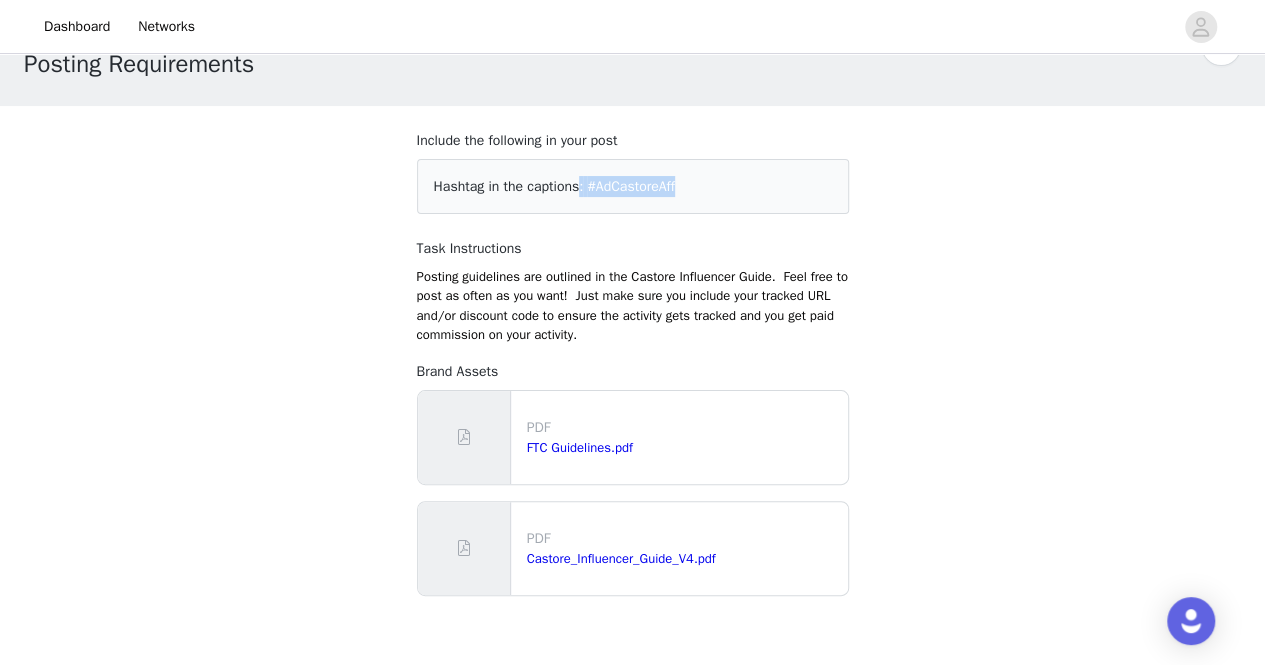 drag, startPoint x: 692, startPoint y: 184, endPoint x: 574, endPoint y: 187, distance: 118.03813 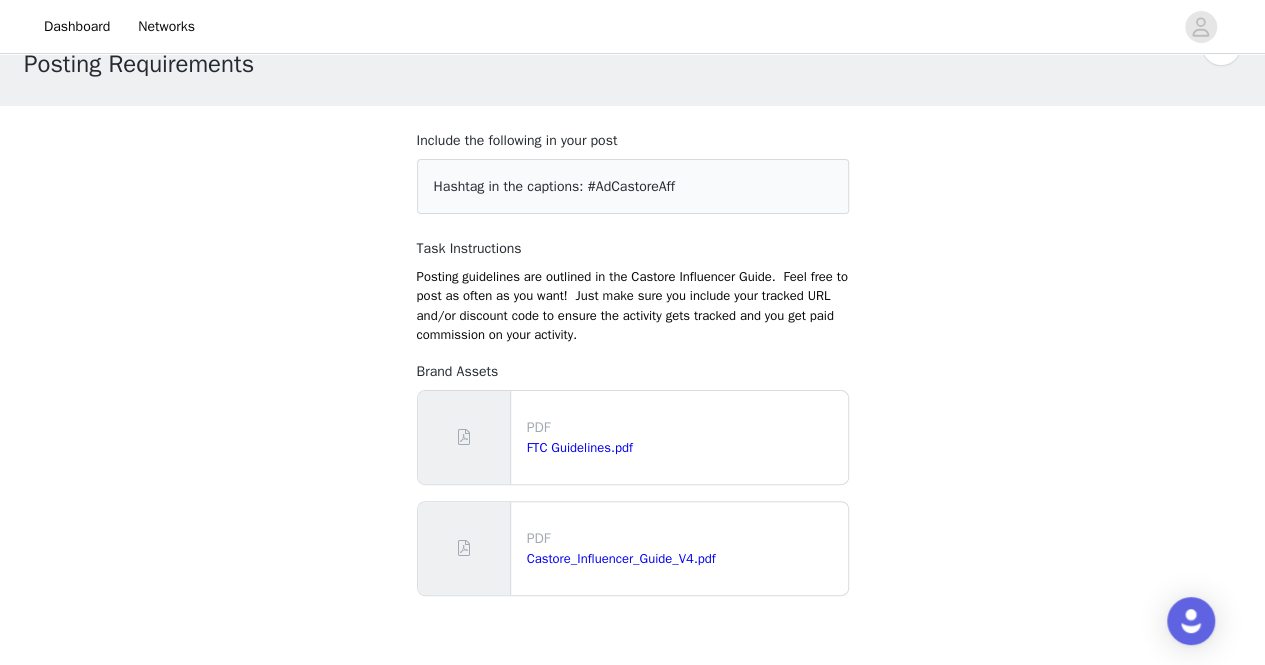click on "Posting guidelines are outlined in the Castore Influencer Guide.  Feel free to post as often as you want!  Just make sure you include your tracked URL and/or discount code to ensure the activity gets tracked and you get paid commission on your activity." at bounding box center (633, 306) 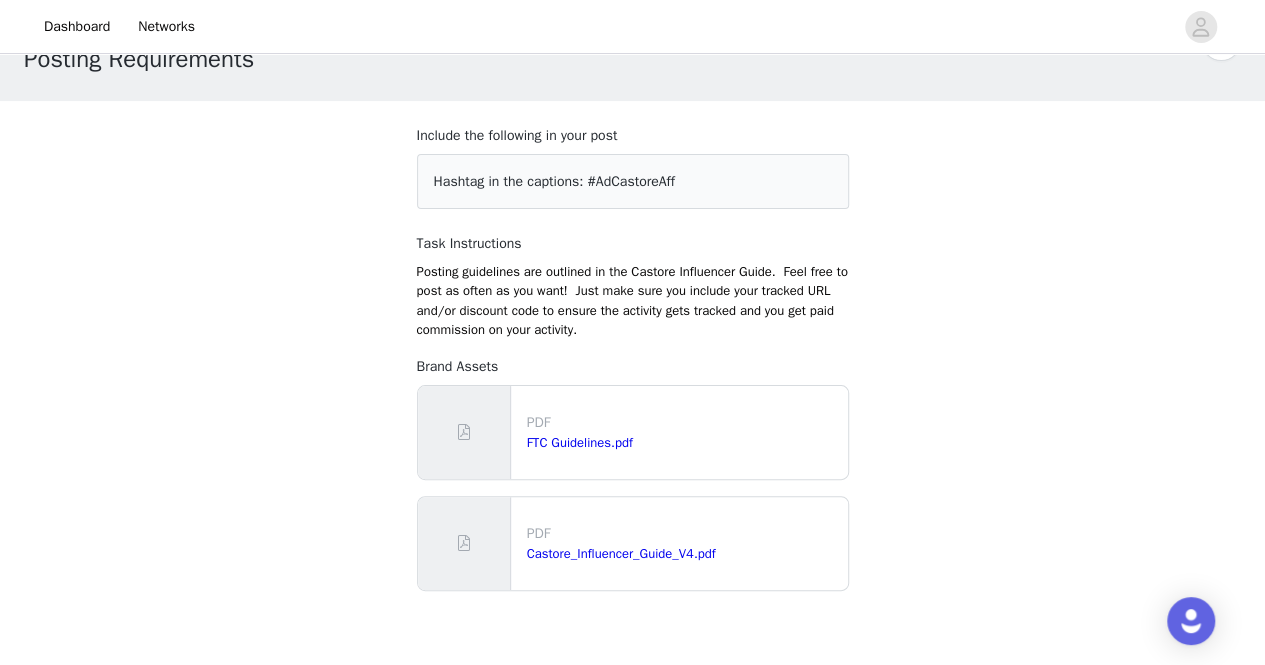 scroll, scrollTop: 48, scrollLeft: 0, axis: vertical 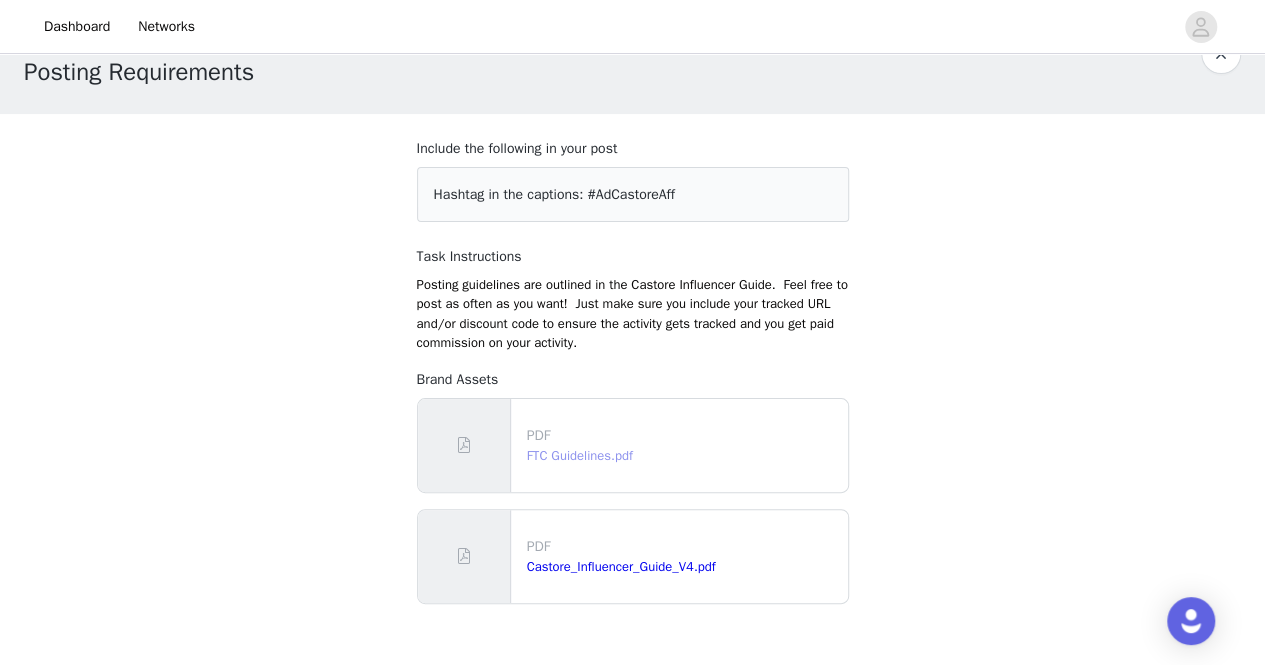 click on "FTC Guidelines.pdf" at bounding box center (580, 455) 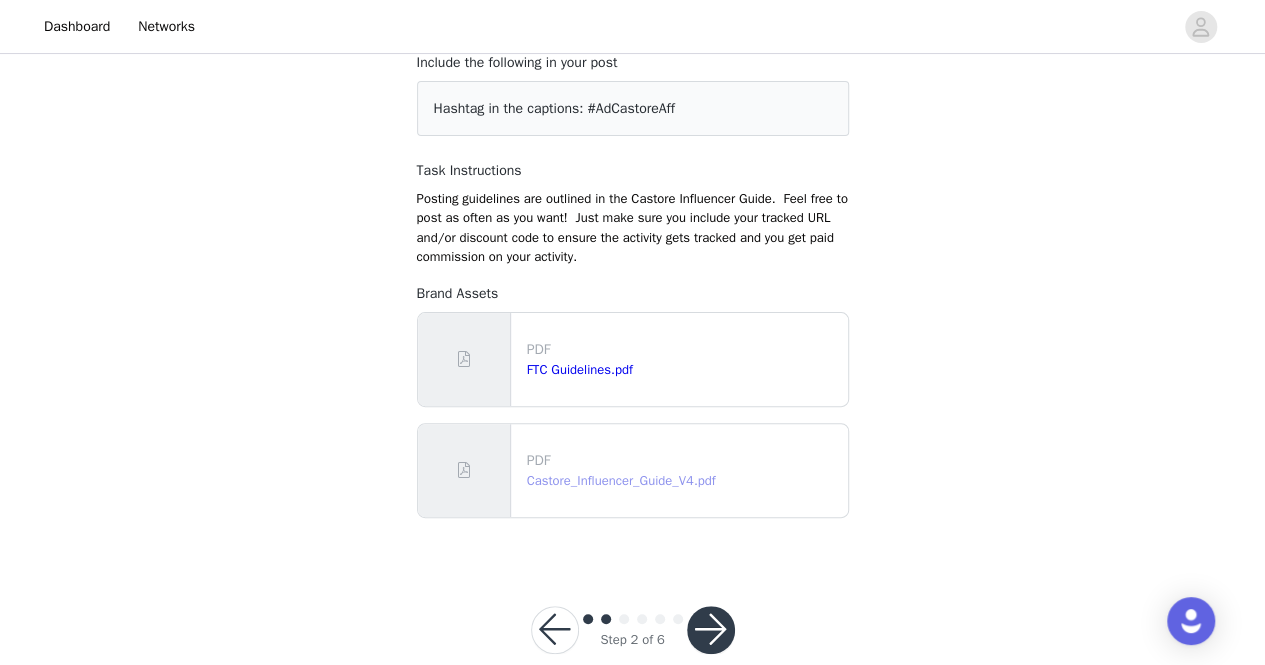 click on "Castore_Influencer_Guide_V4.pdf" at bounding box center (621, 480) 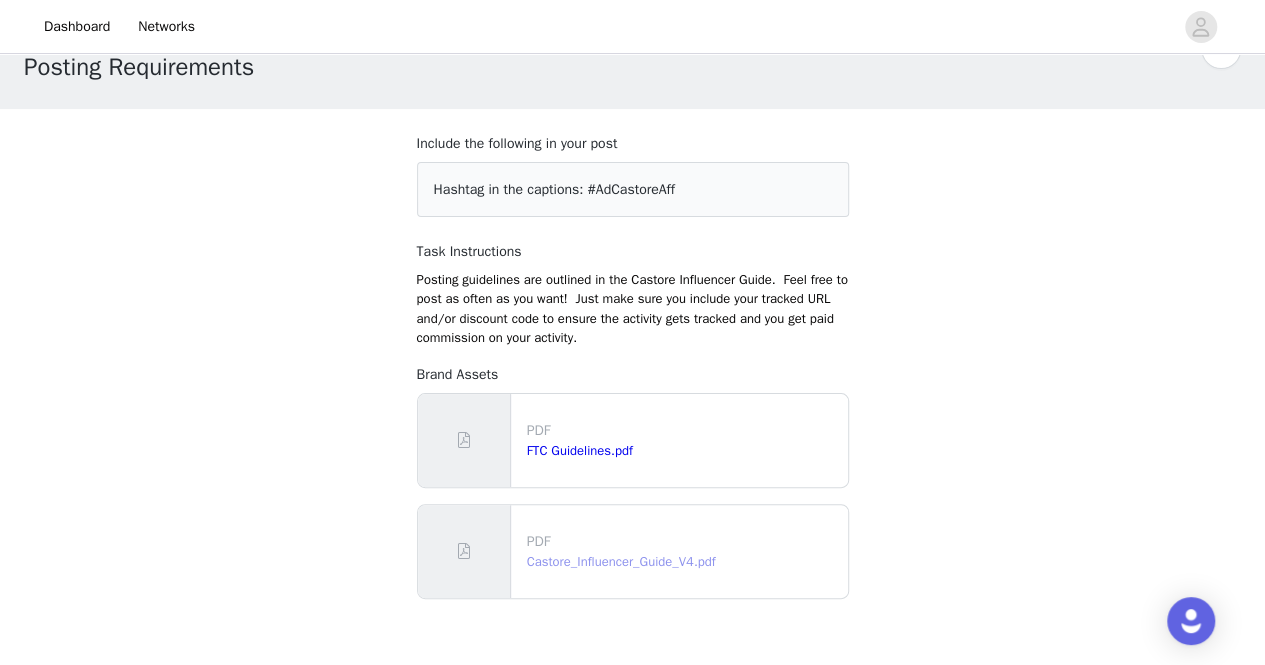 scroll, scrollTop: 54, scrollLeft: 0, axis: vertical 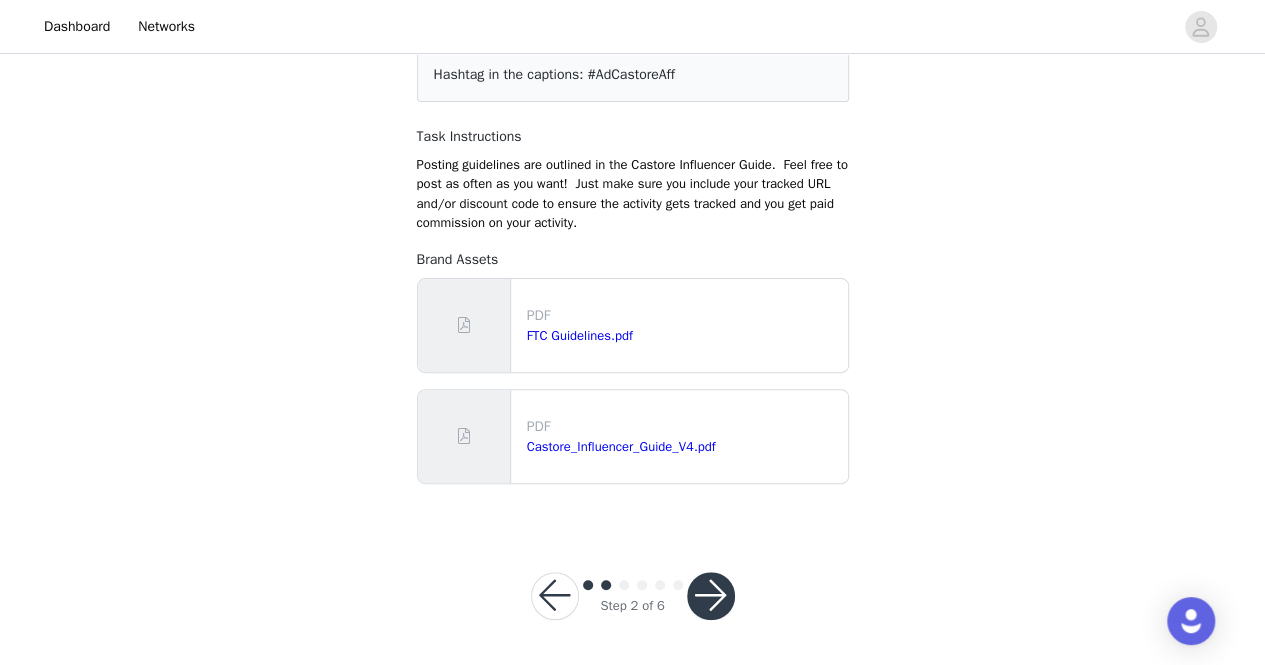 click at bounding box center (711, 596) 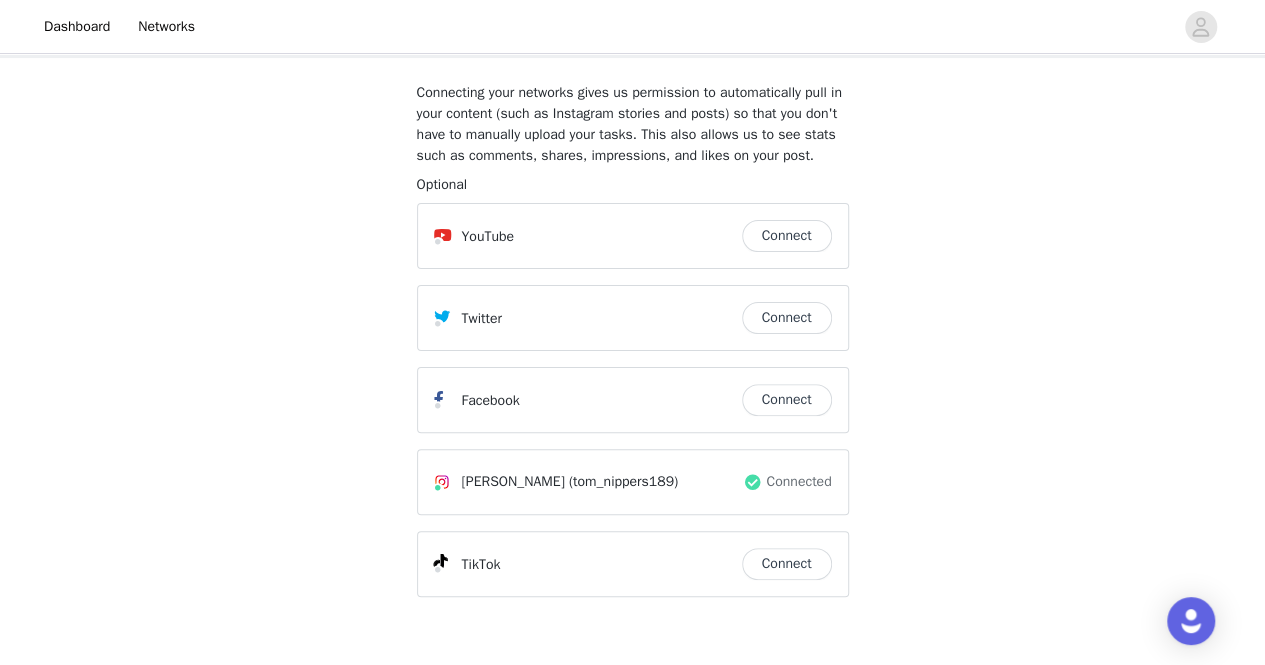 scroll, scrollTop: 105, scrollLeft: 0, axis: vertical 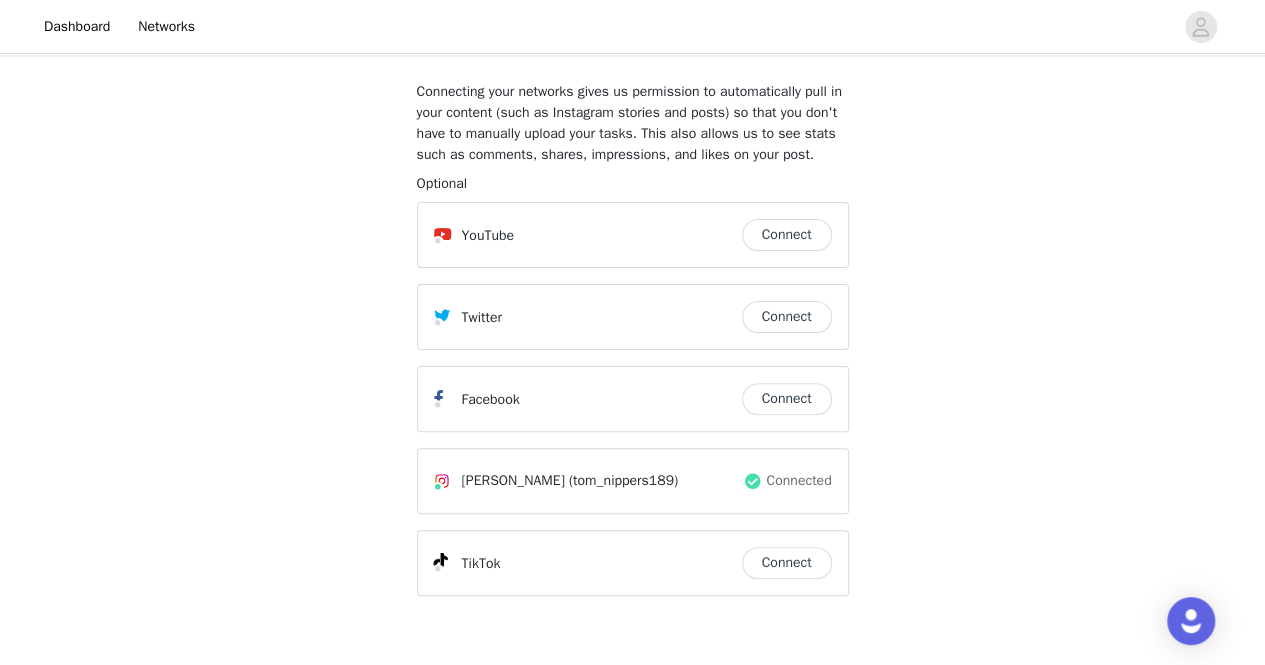 click on "Facebook" at bounding box center [588, 399] 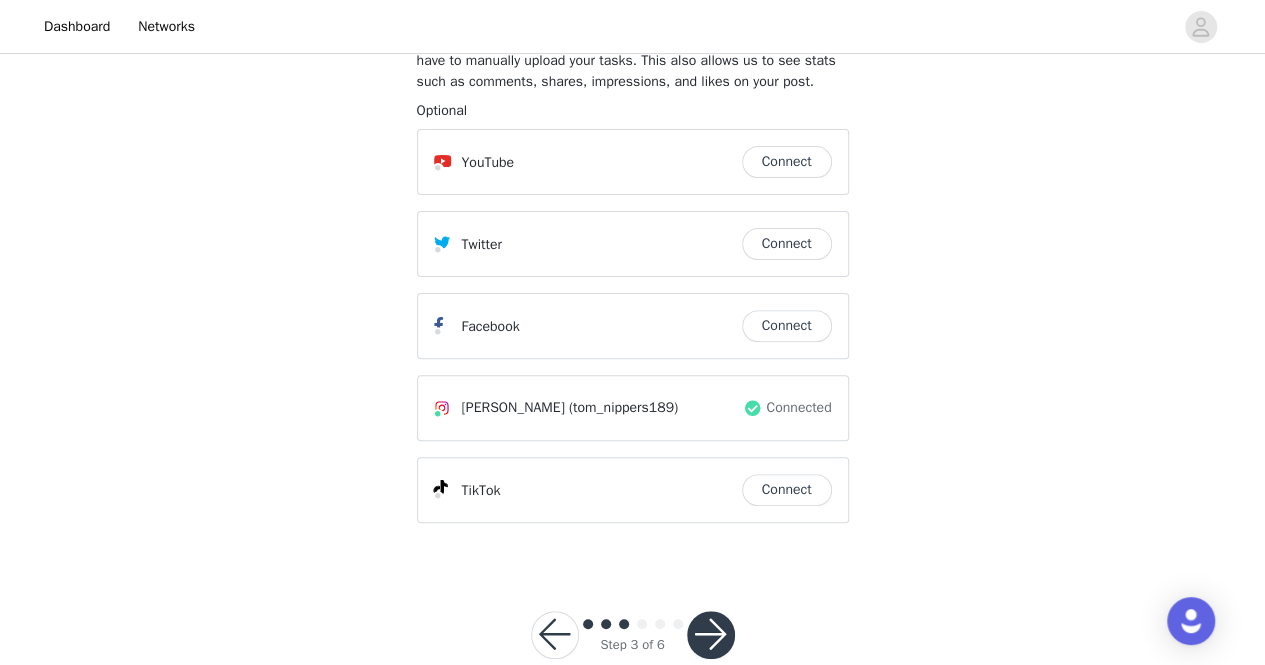 scroll, scrollTop: 215, scrollLeft: 0, axis: vertical 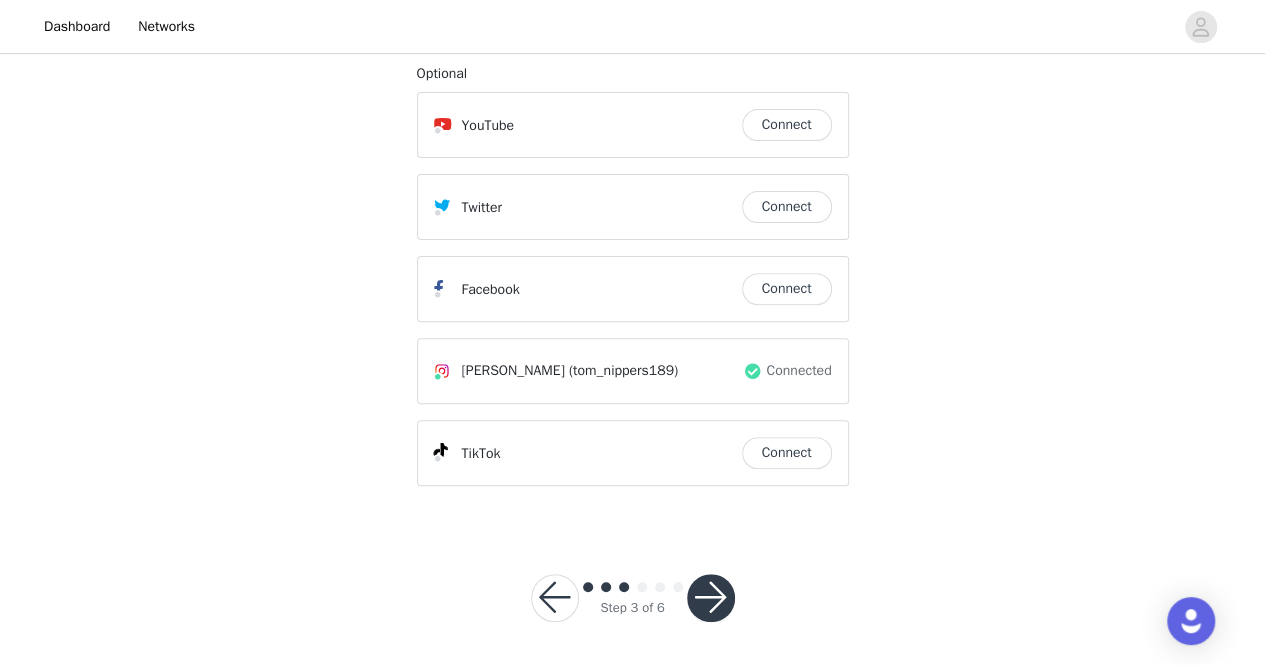 drag, startPoint x: 784, startPoint y: 451, endPoint x: 945, endPoint y: 321, distance: 206.93236 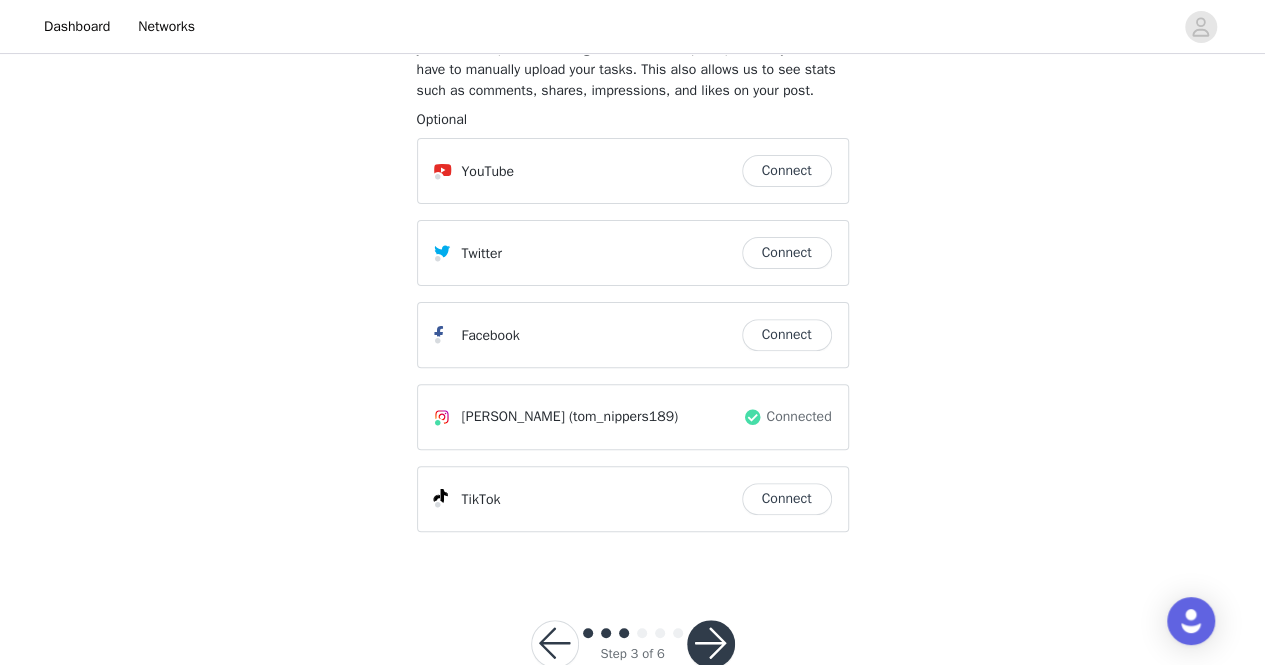 scroll, scrollTop: 215, scrollLeft: 0, axis: vertical 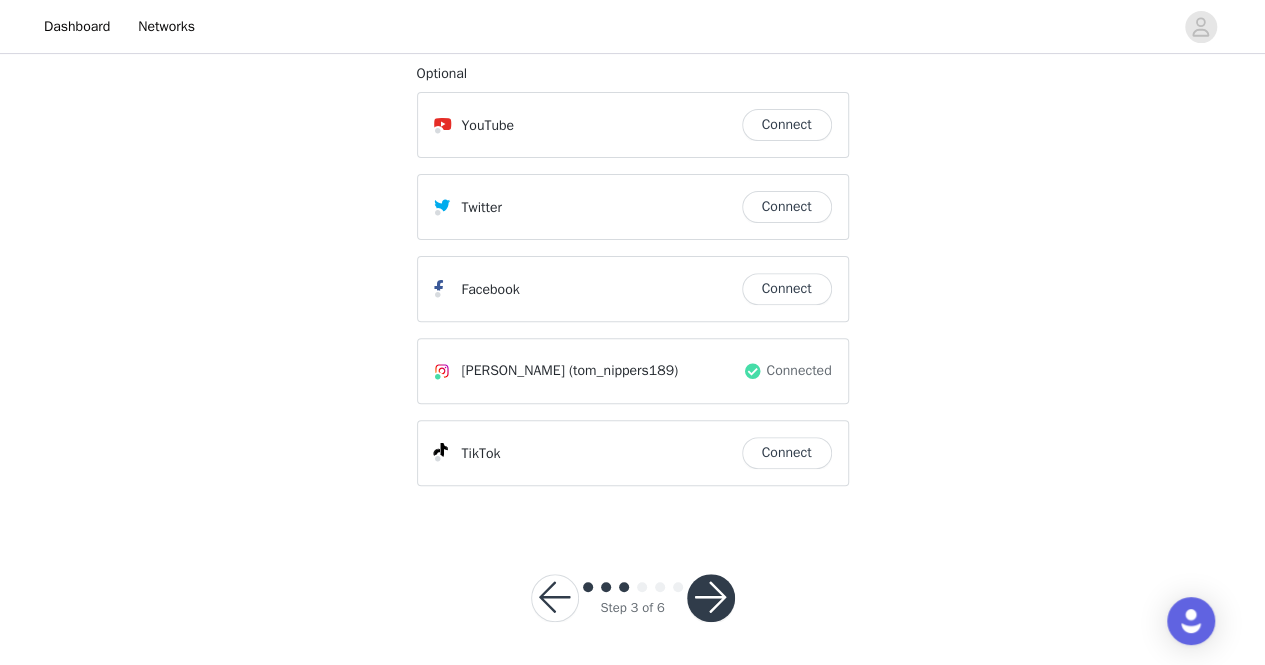 click on "Connect" at bounding box center (787, 453) 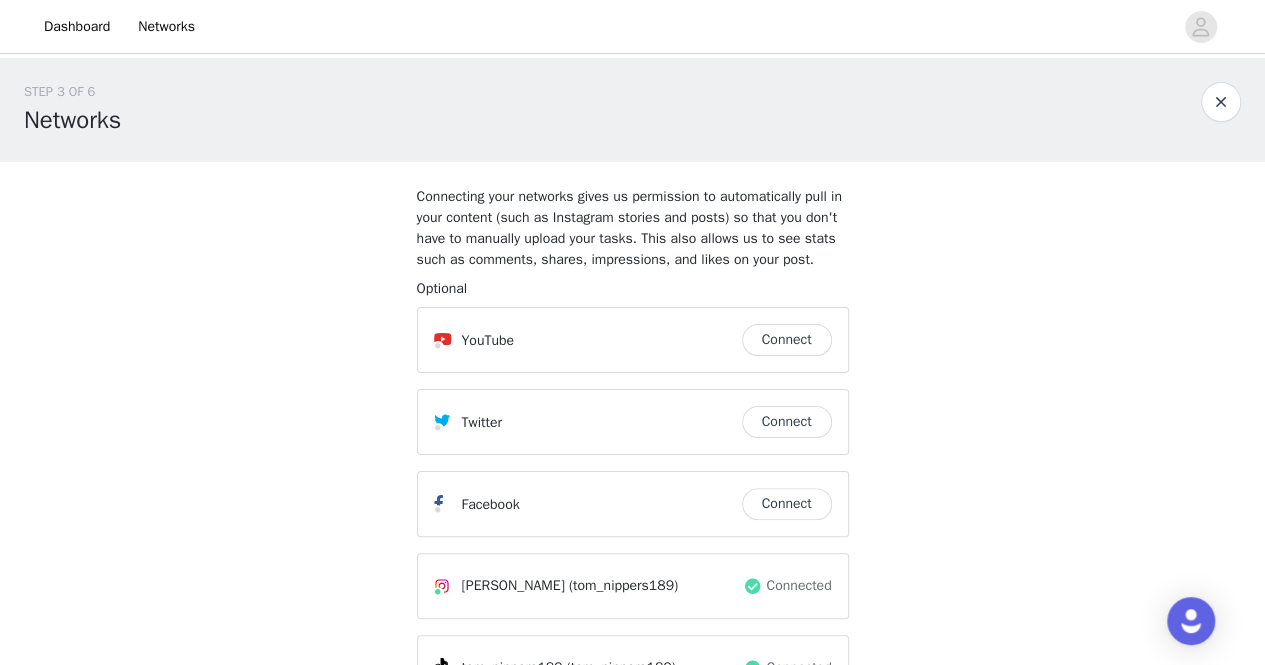 scroll, scrollTop: 215, scrollLeft: 0, axis: vertical 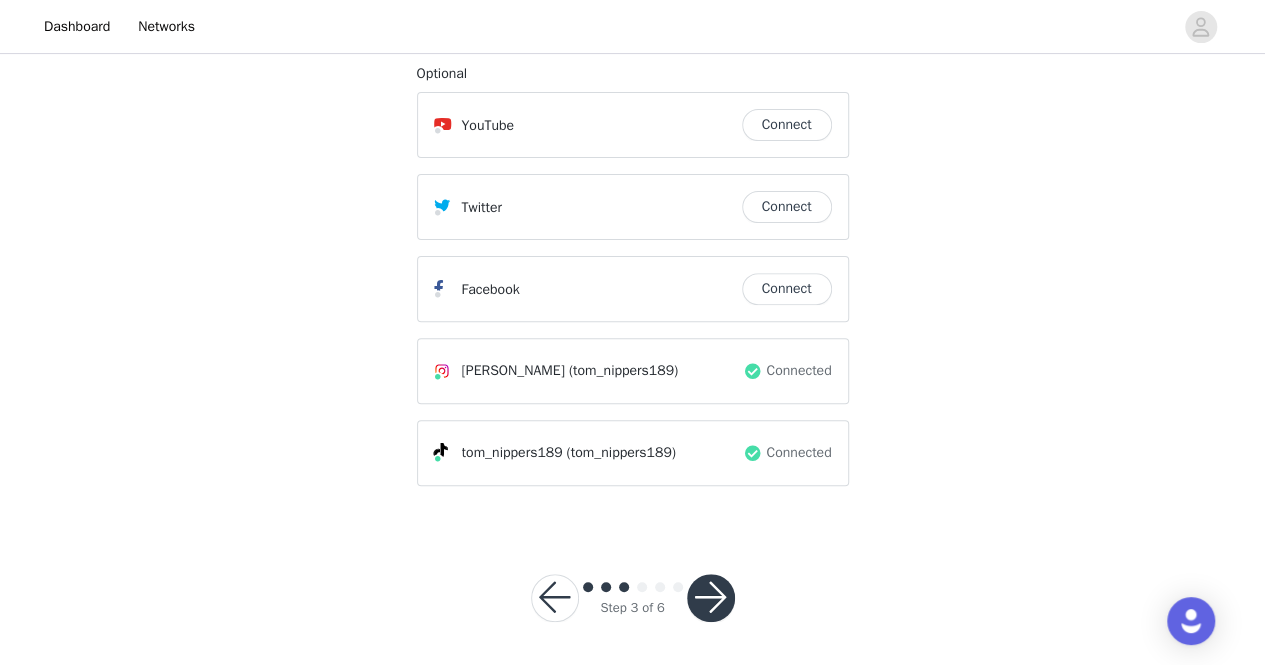 click at bounding box center [711, 598] 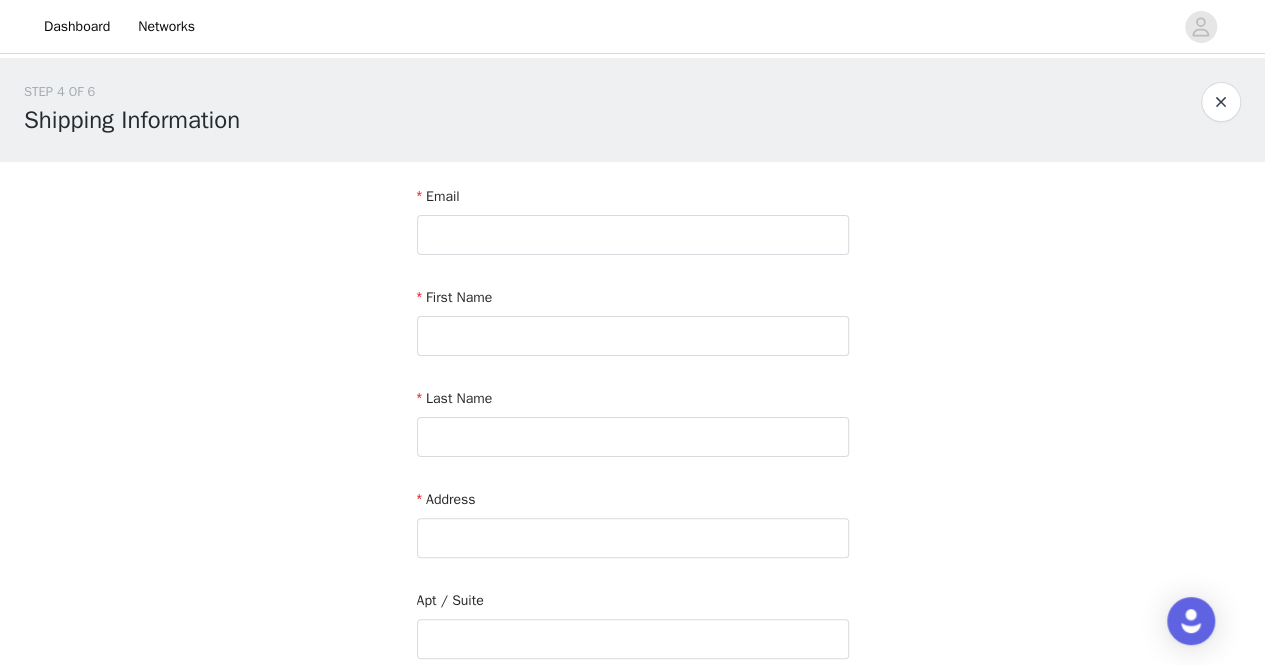 scroll, scrollTop: 58, scrollLeft: 0, axis: vertical 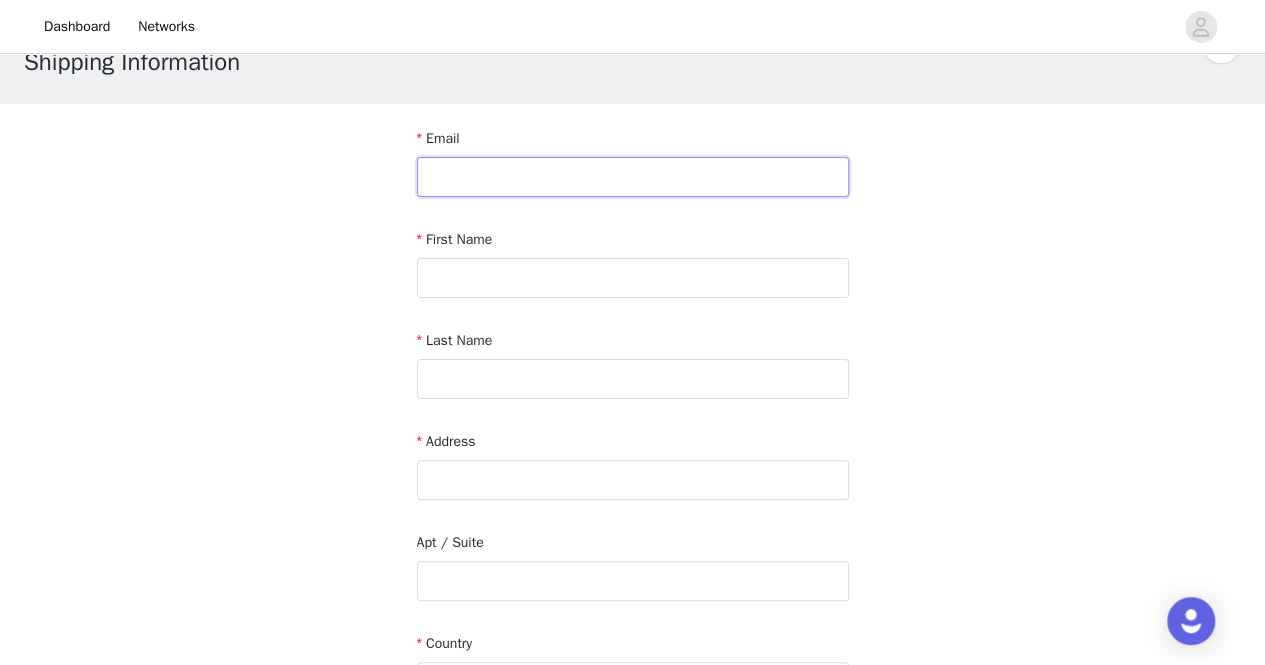 click at bounding box center [633, 177] 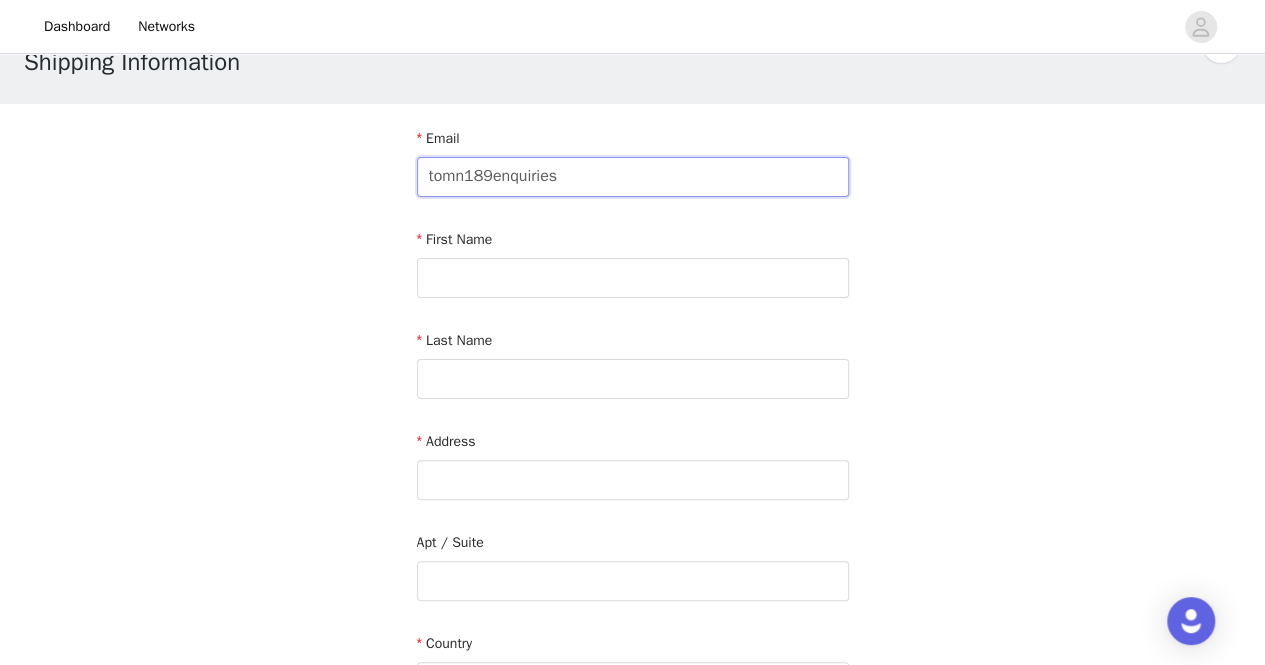 click on "tomn189enquiries" at bounding box center (633, 177) 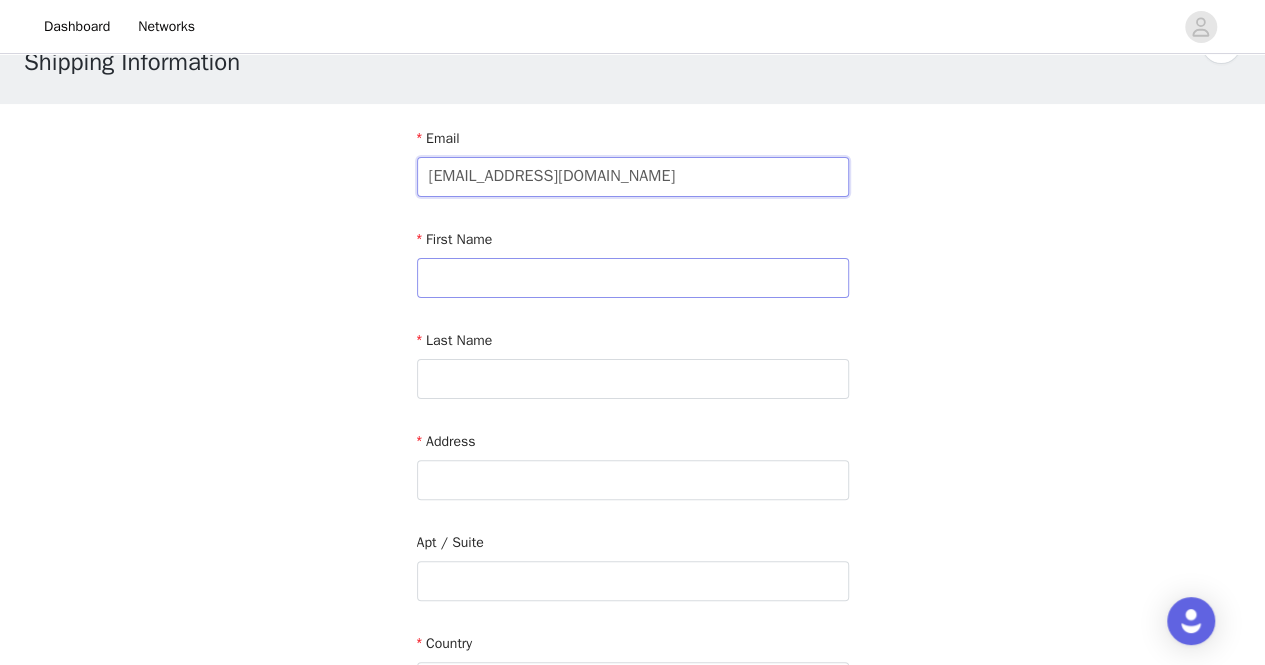 type on "[EMAIL_ADDRESS][DOMAIN_NAME]" 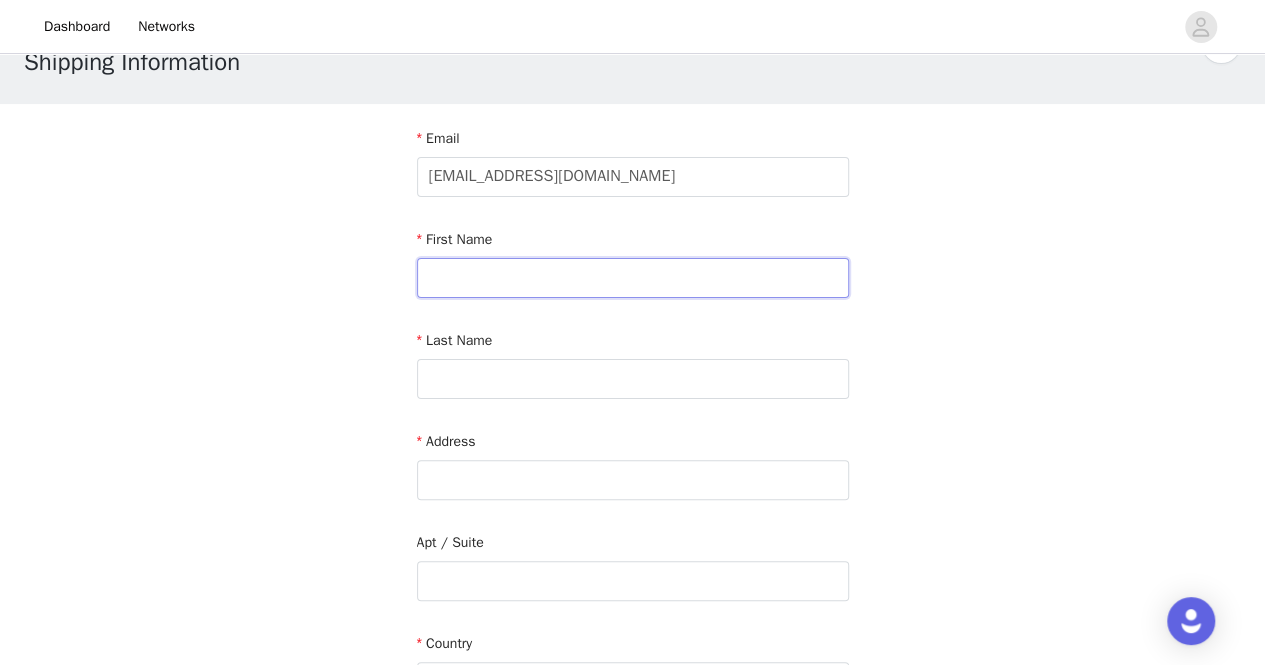 click at bounding box center [633, 278] 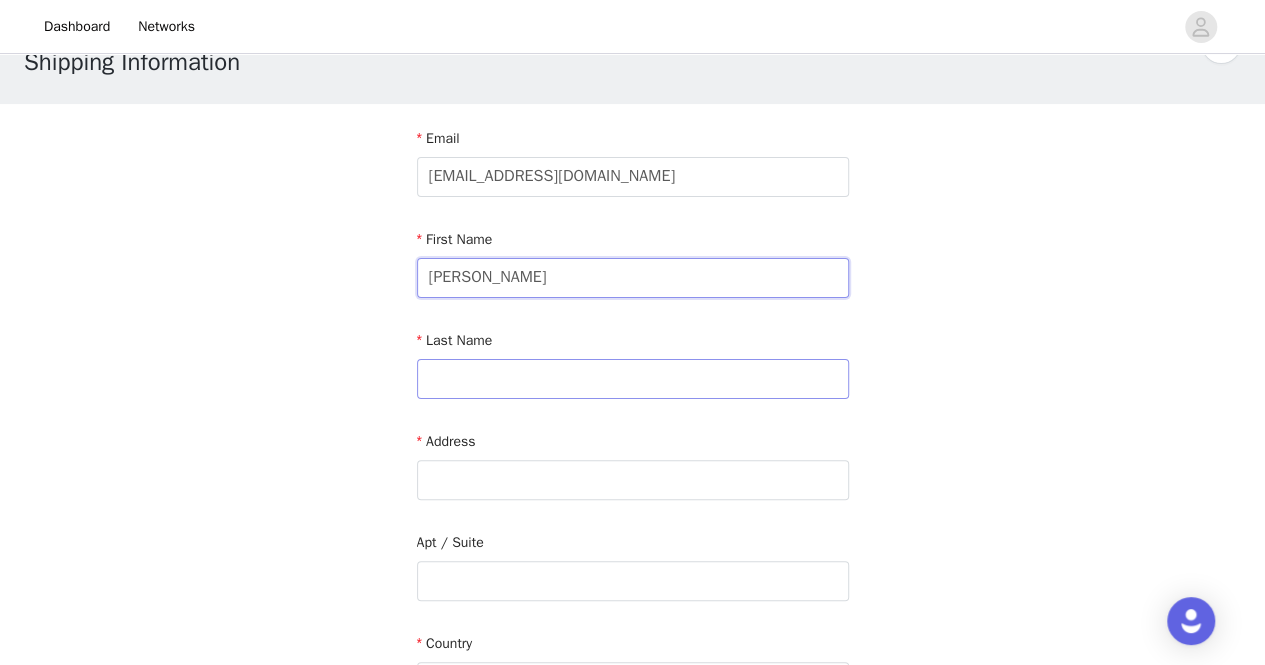 type on "[PERSON_NAME]" 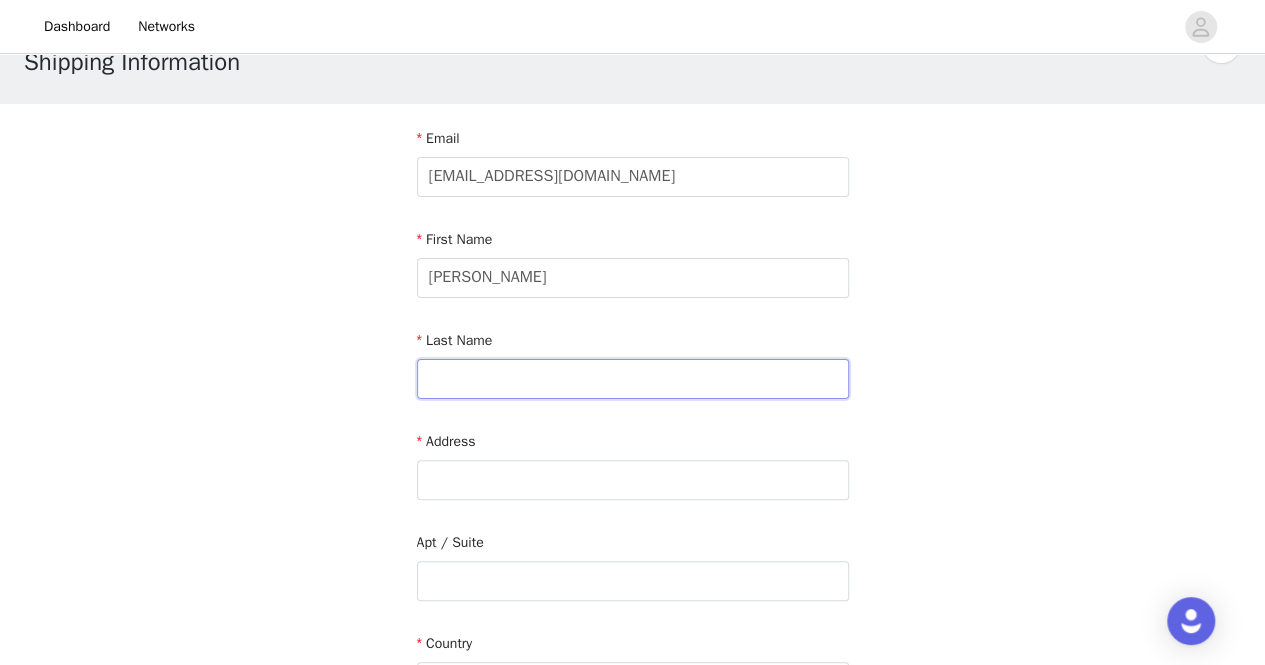 click at bounding box center [633, 379] 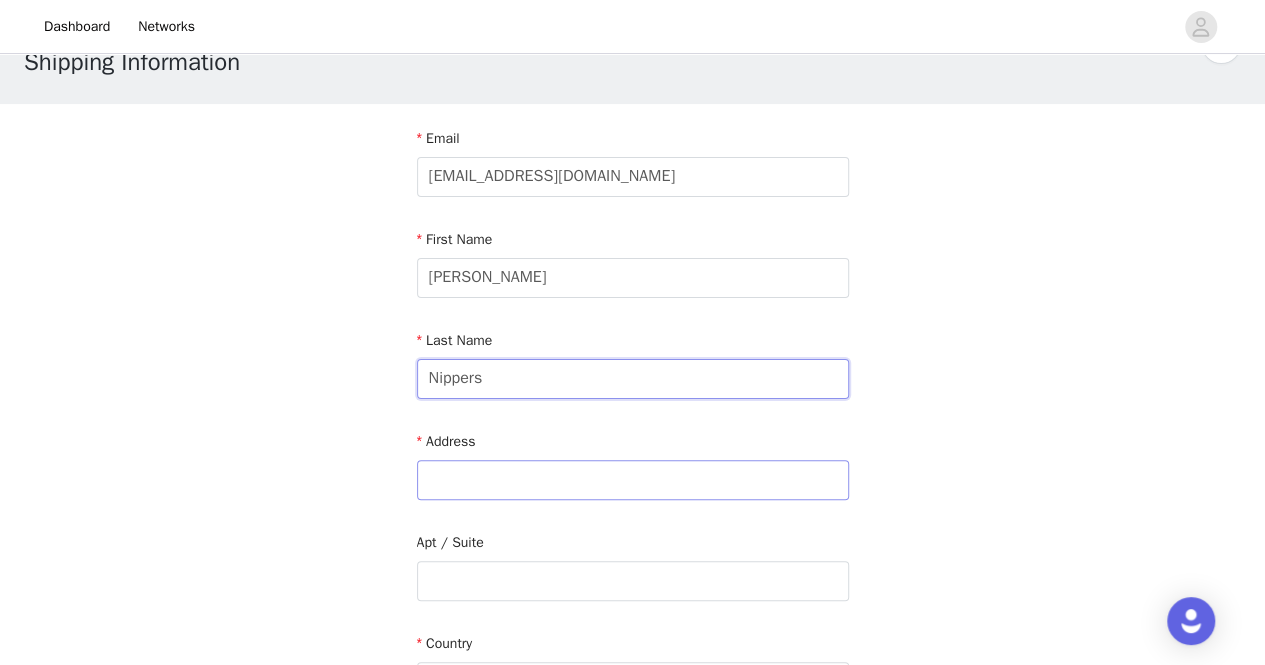 type on "Nippers" 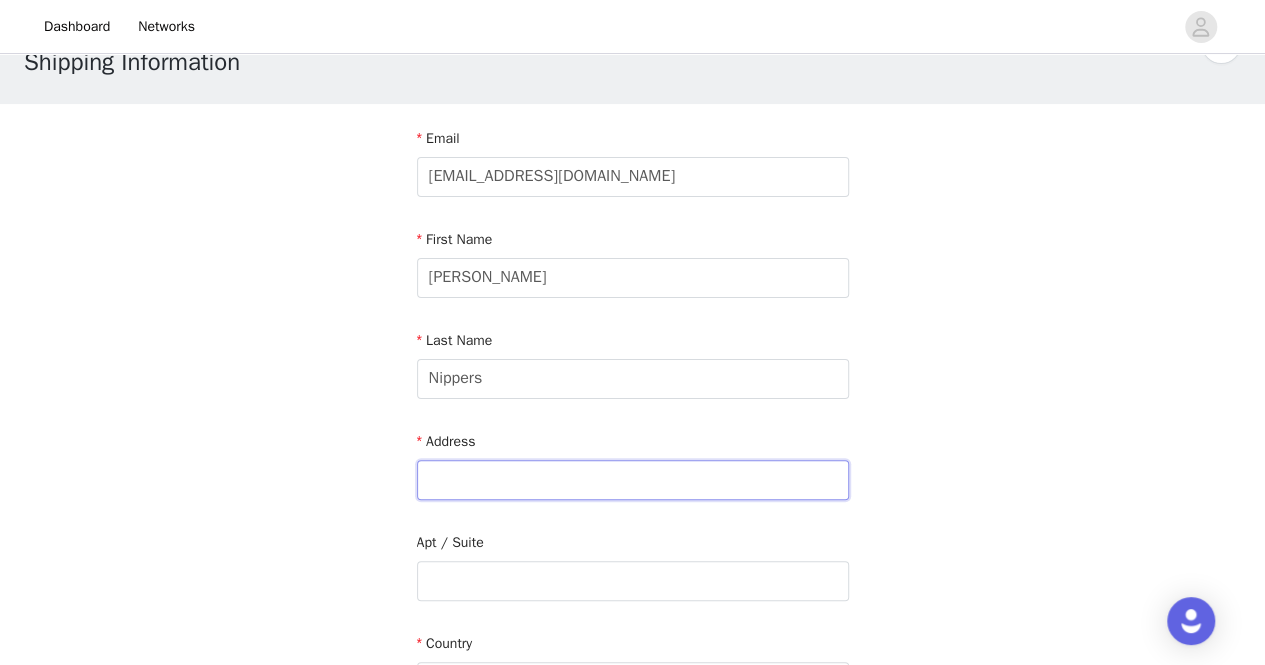 click at bounding box center [633, 480] 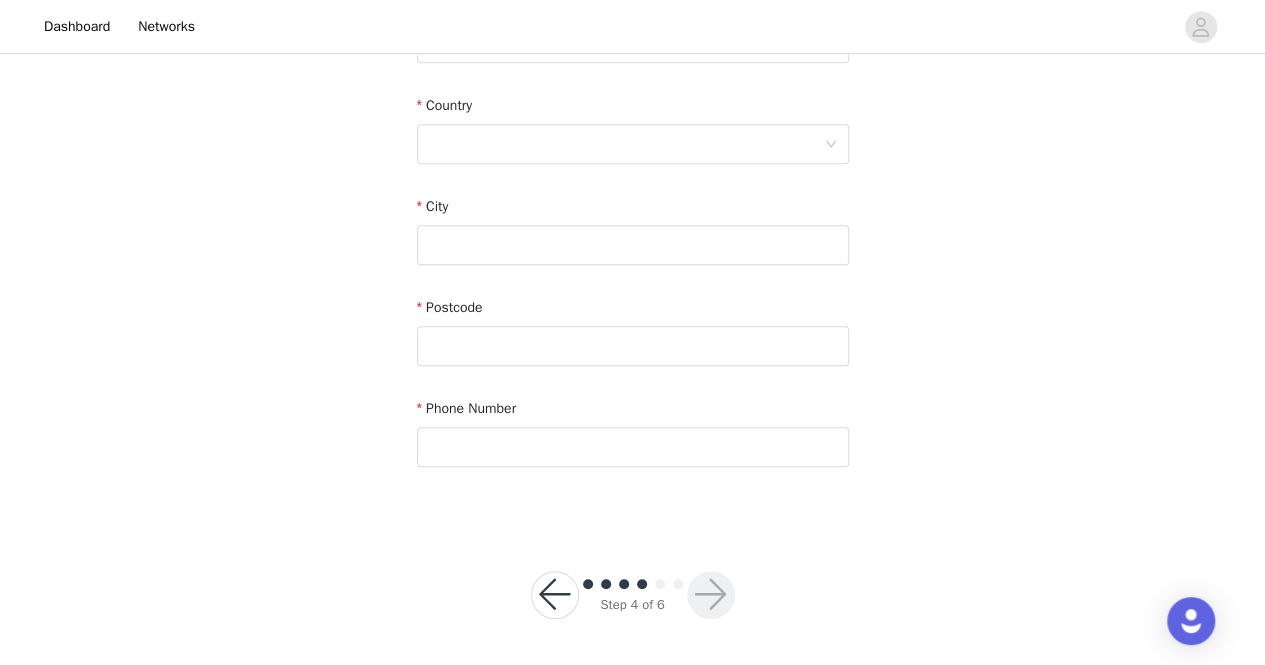 scroll, scrollTop: 340, scrollLeft: 0, axis: vertical 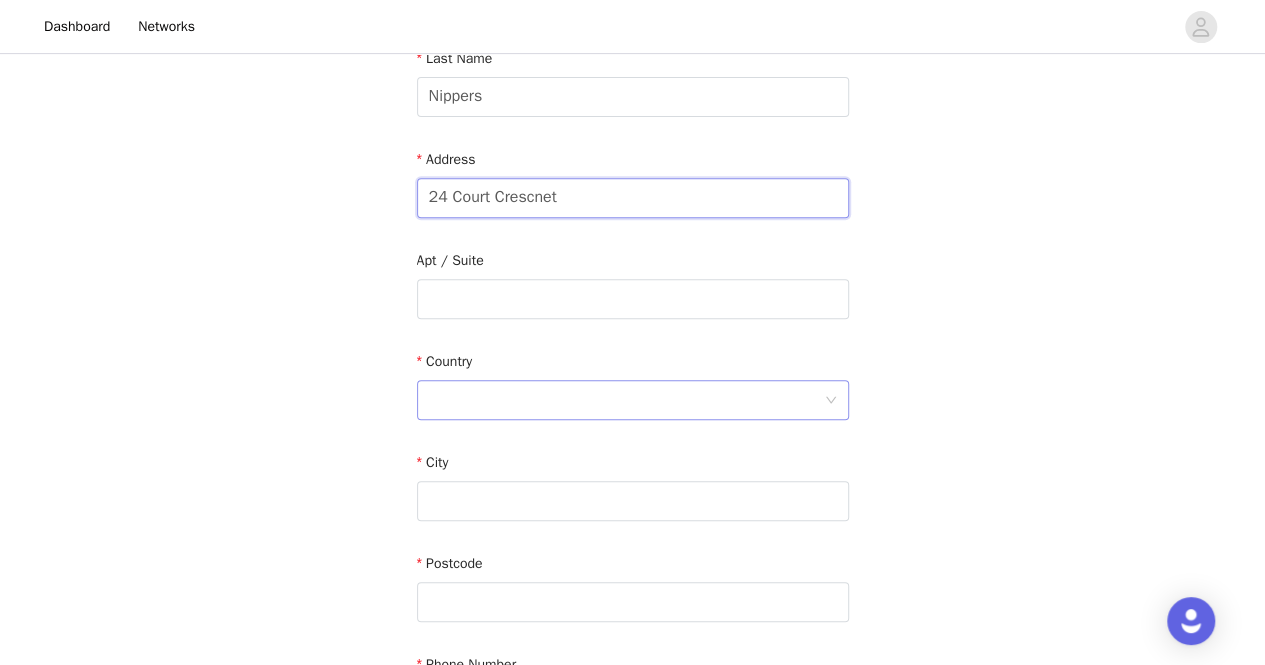 type on "24 Court Crescnet" 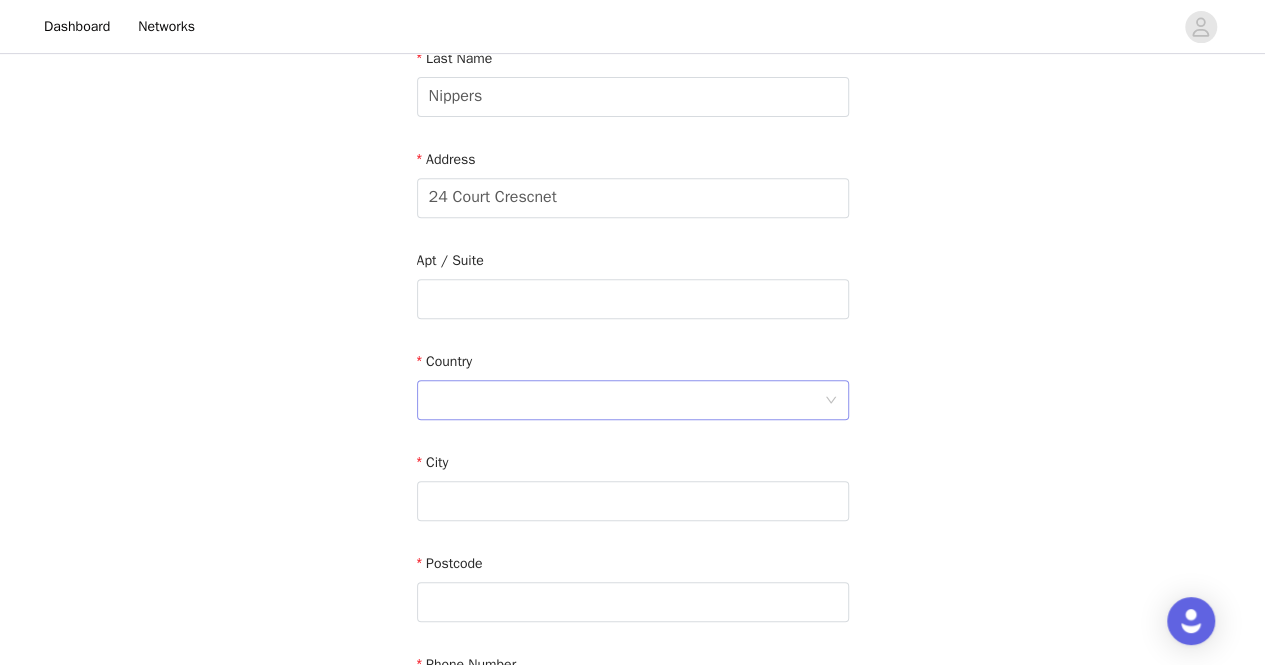 click at bounding box center [626, 400] 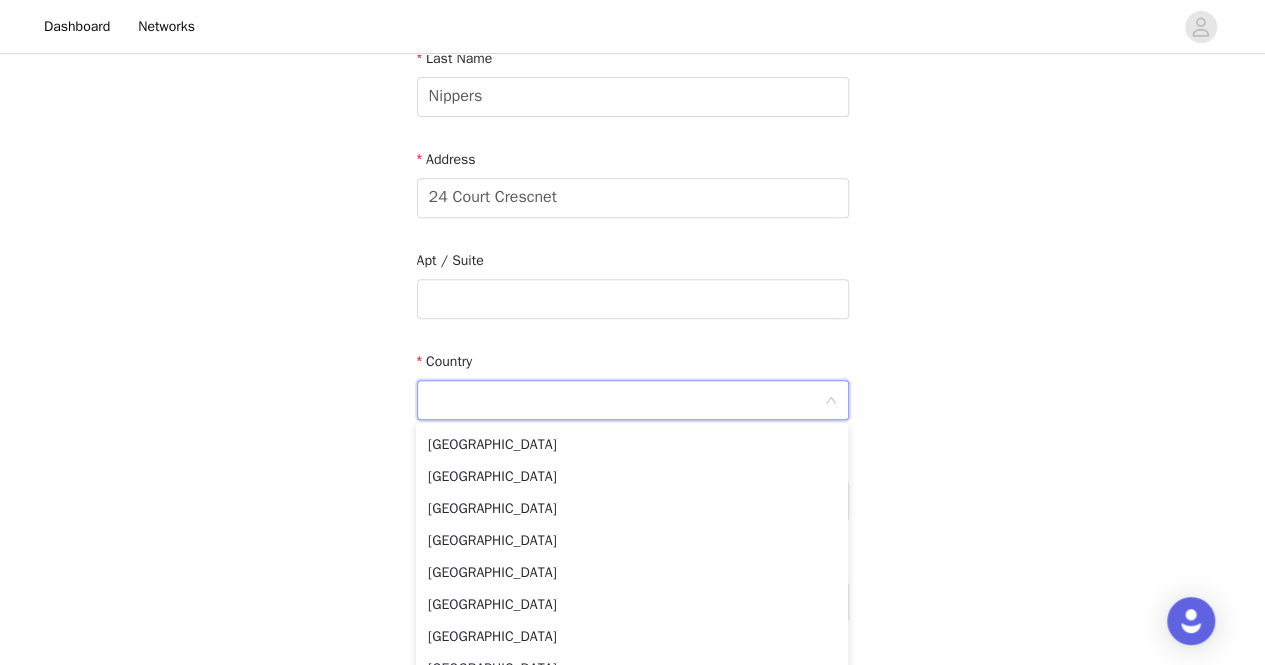 scroll, scrollTop: 7406, scrollLeft: 0, axis: vertical 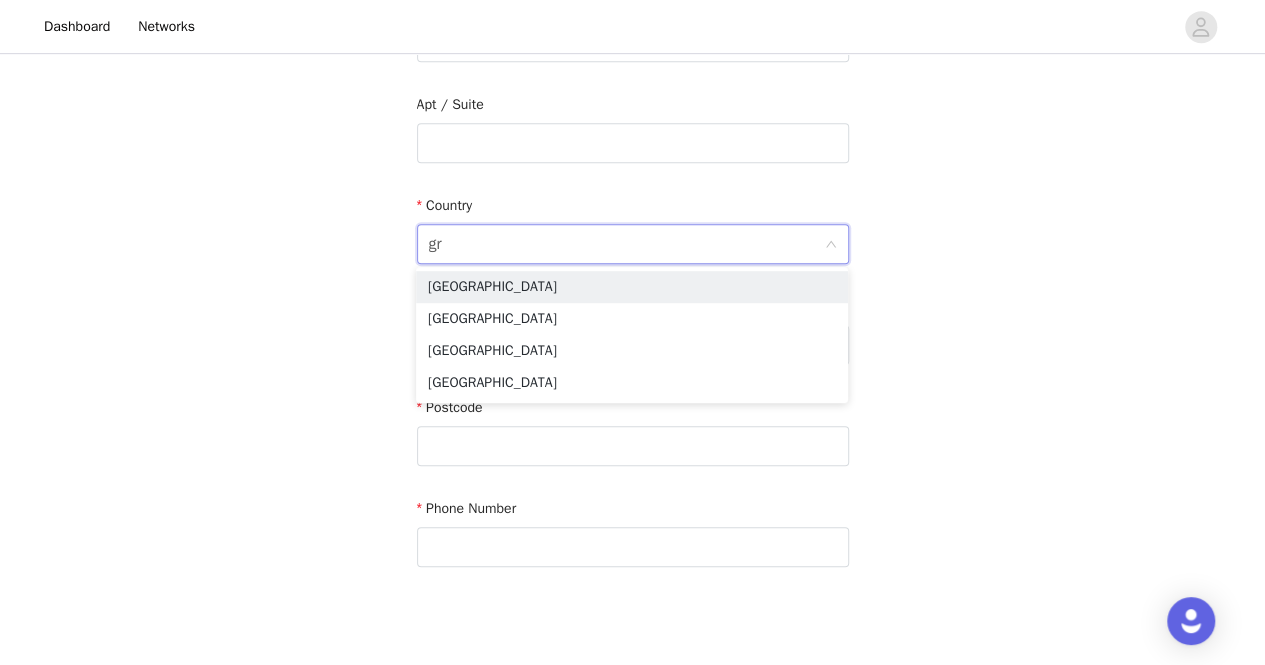 type on "g" 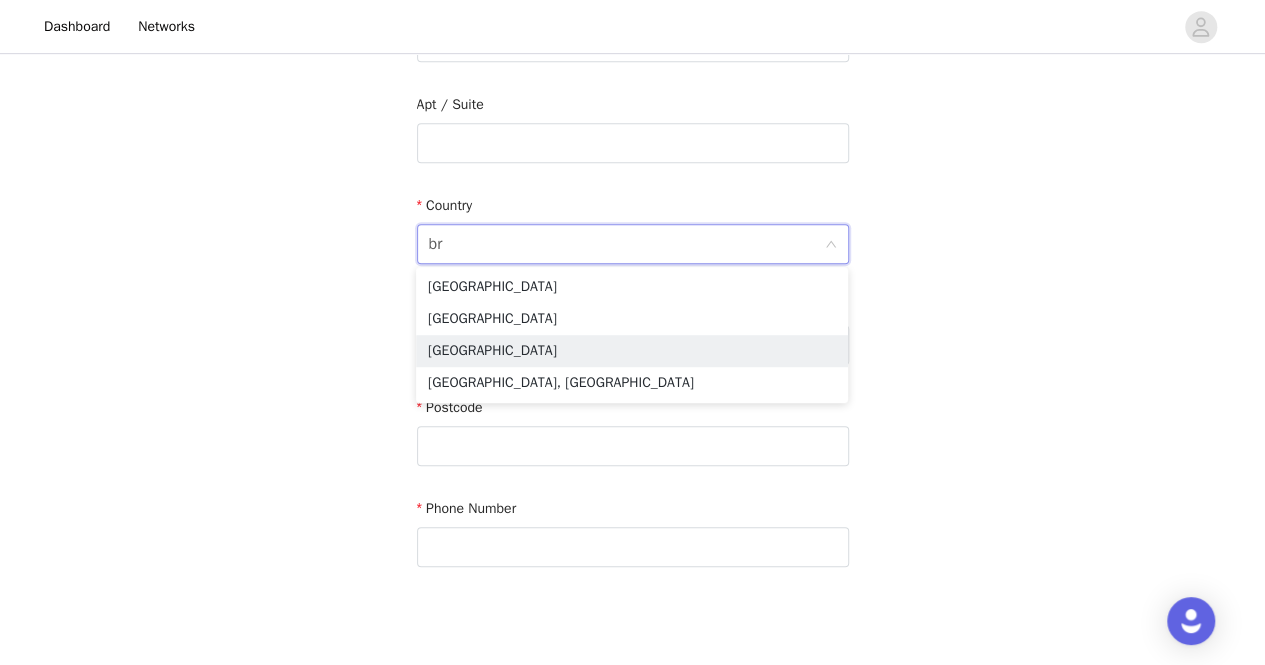type on "b" 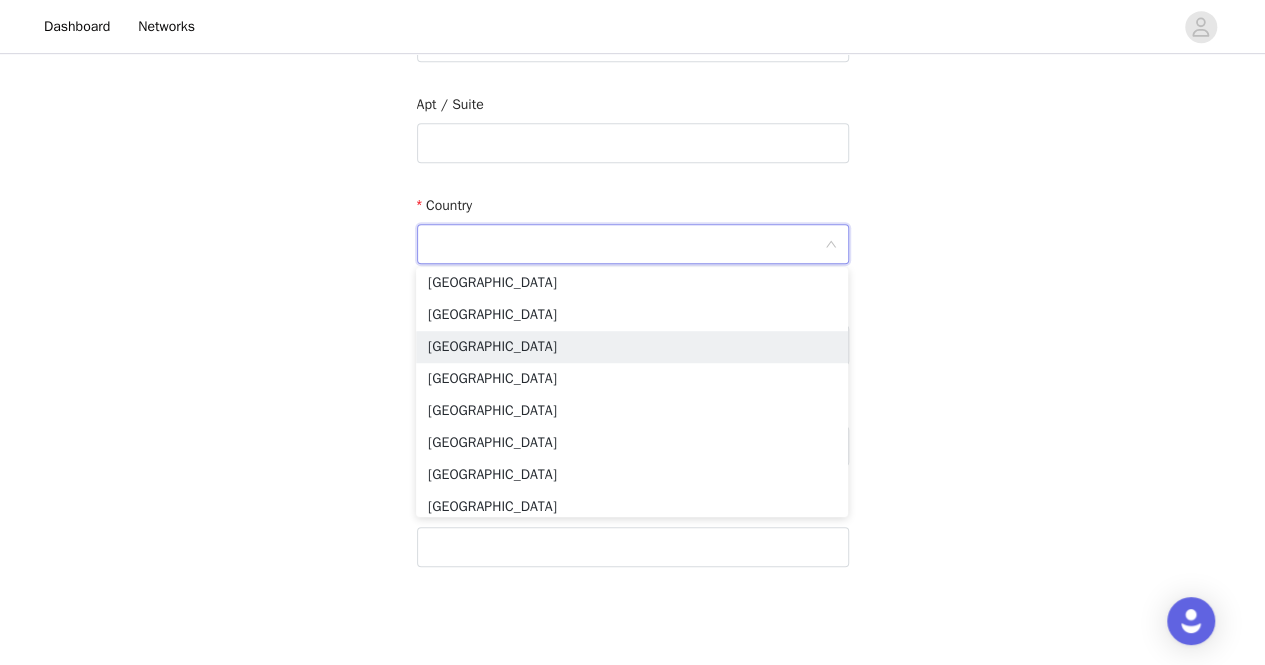 type on "u" 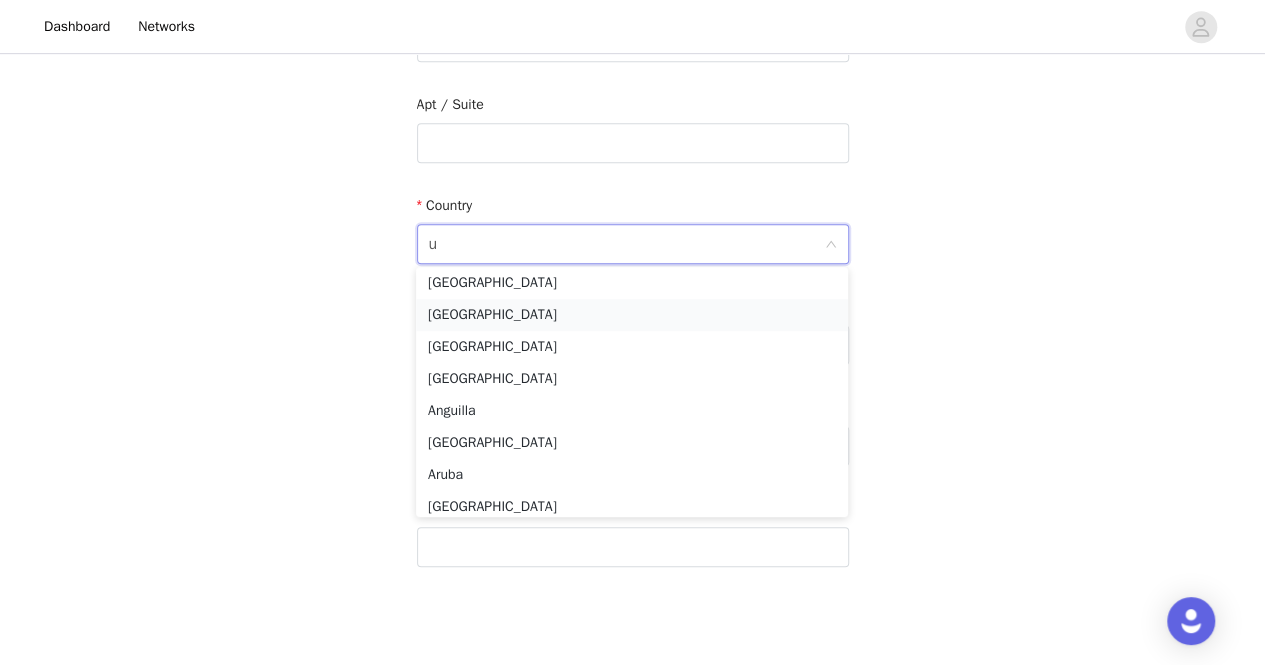 click on "[GEOGRAPHIC_DATA]" at bounding box center [632, 315] 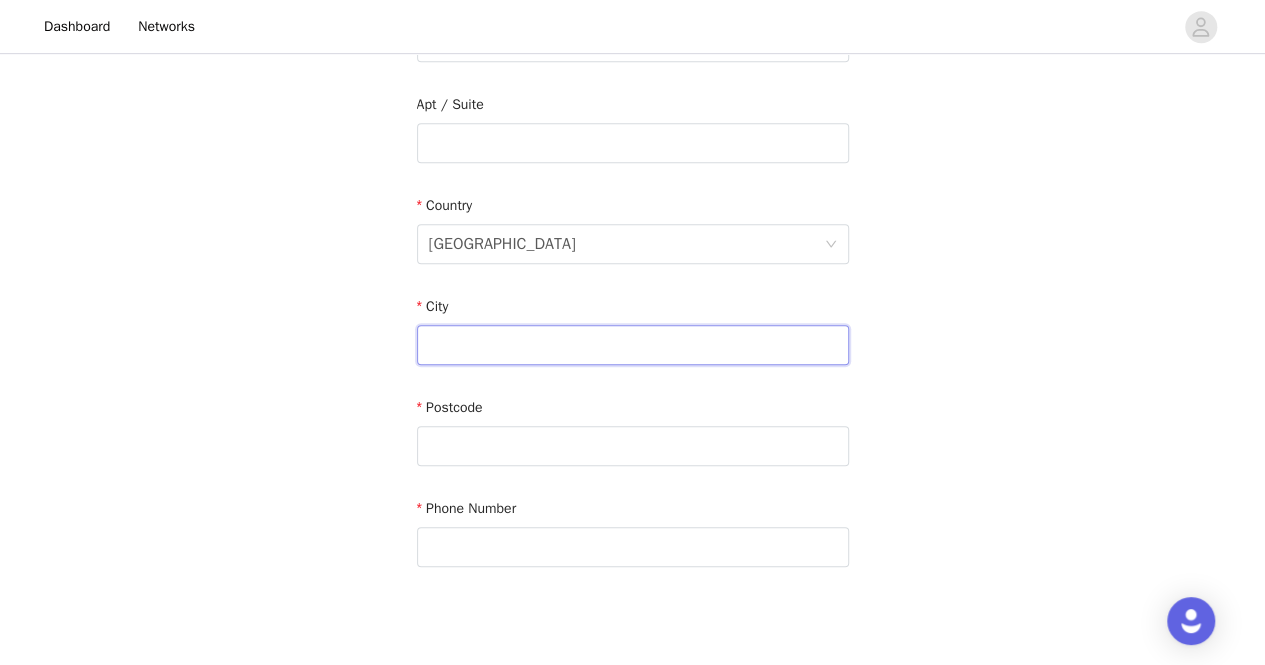 click at bounding box center (633, 345) 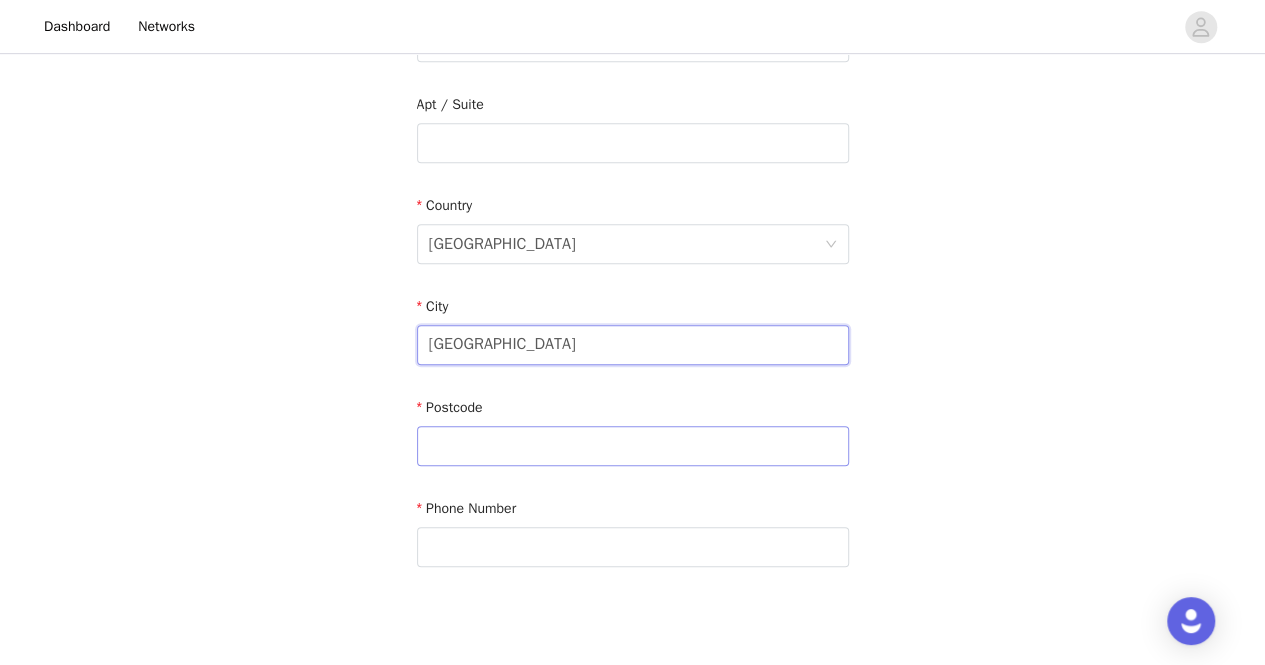 type on "[GEOGRAPHIC_DATA]" 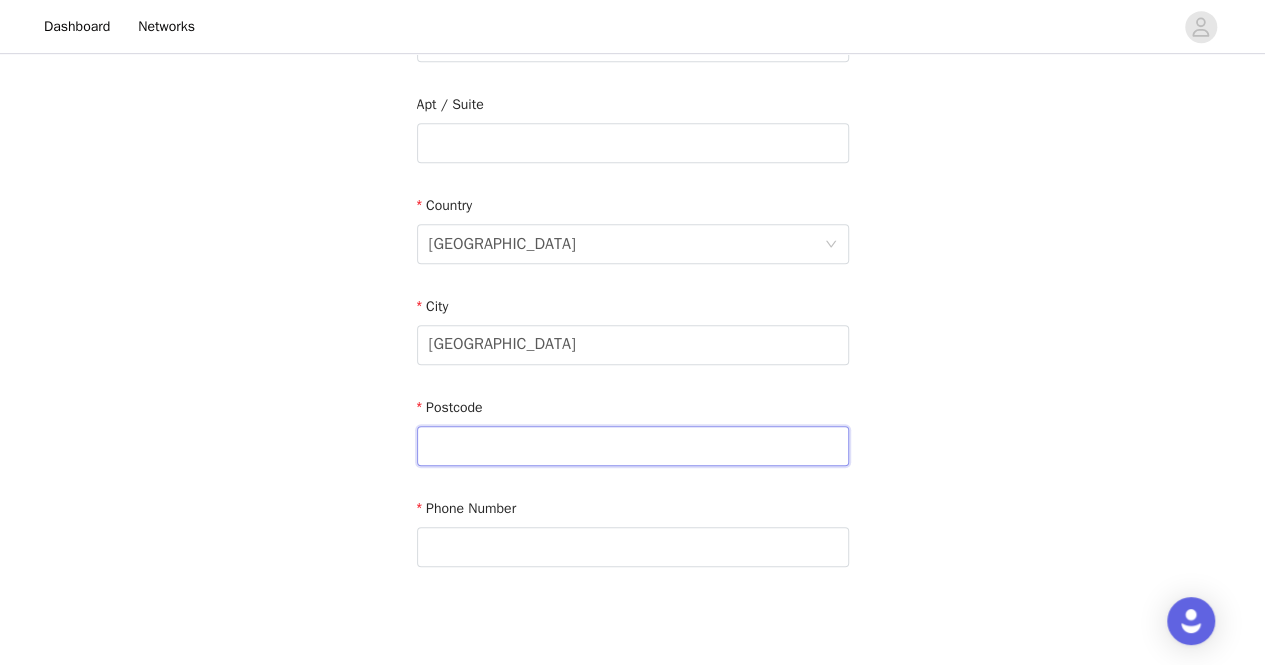 click at bounding box center [633, 446] 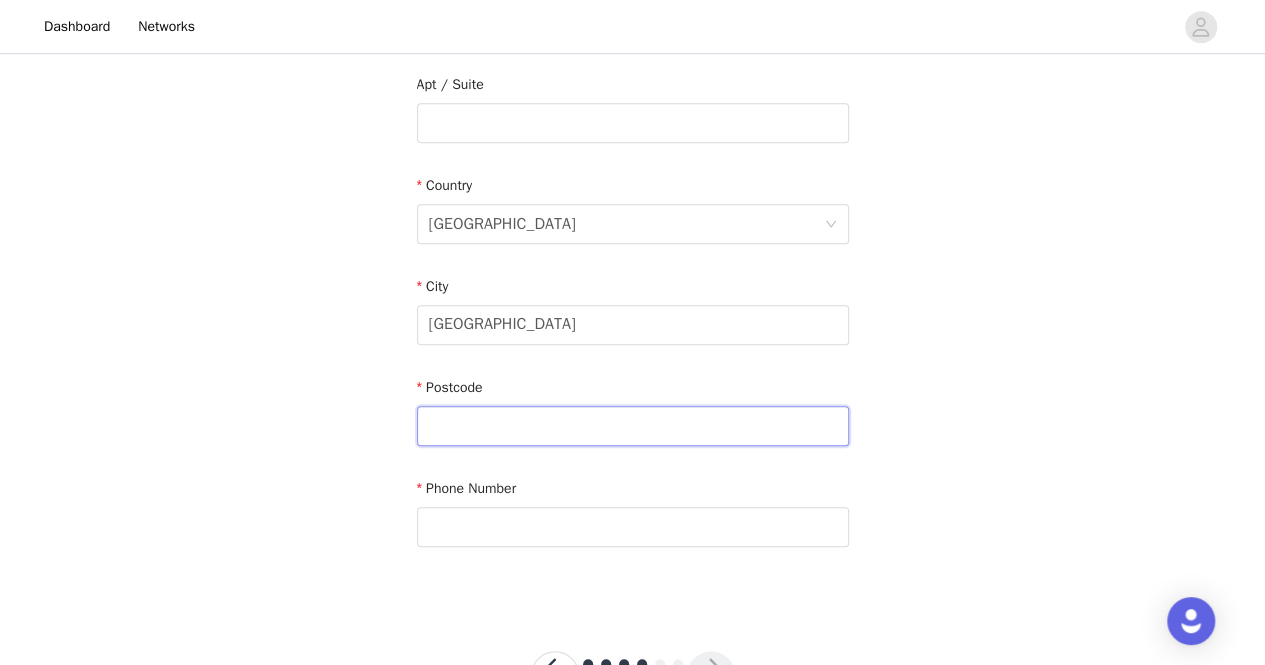 scroll, scrollTop: 520, scrollLeft: 0, axis: vertical 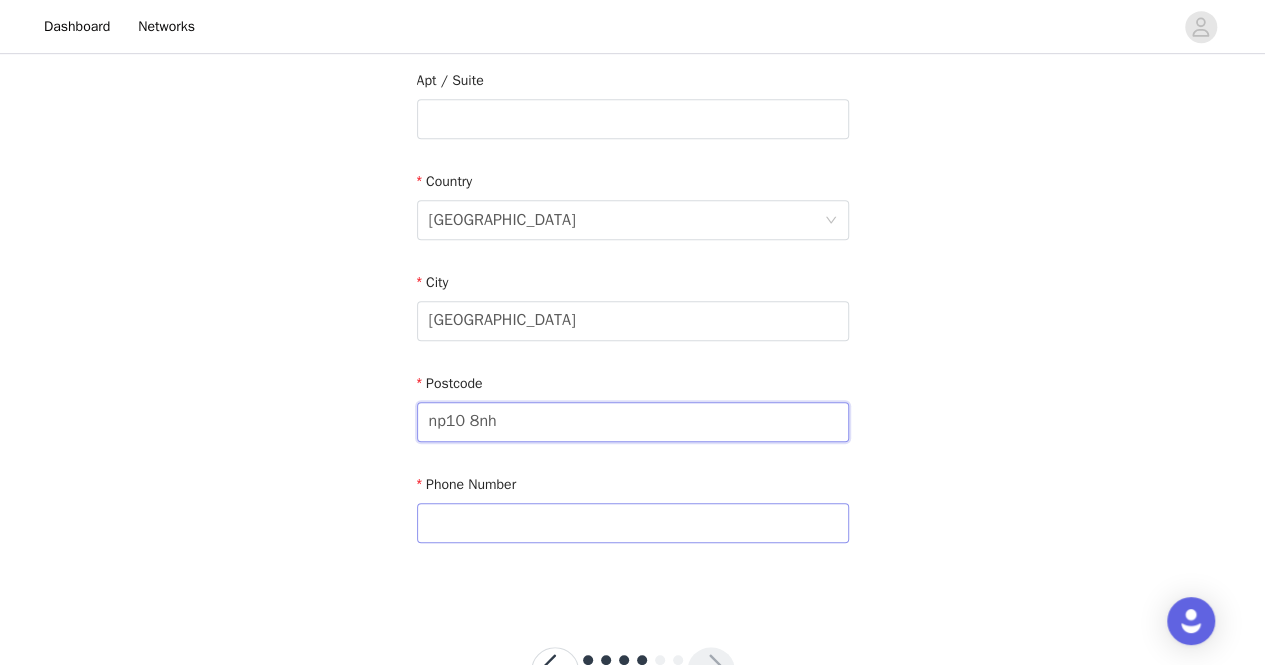 type on "np10 8nh" 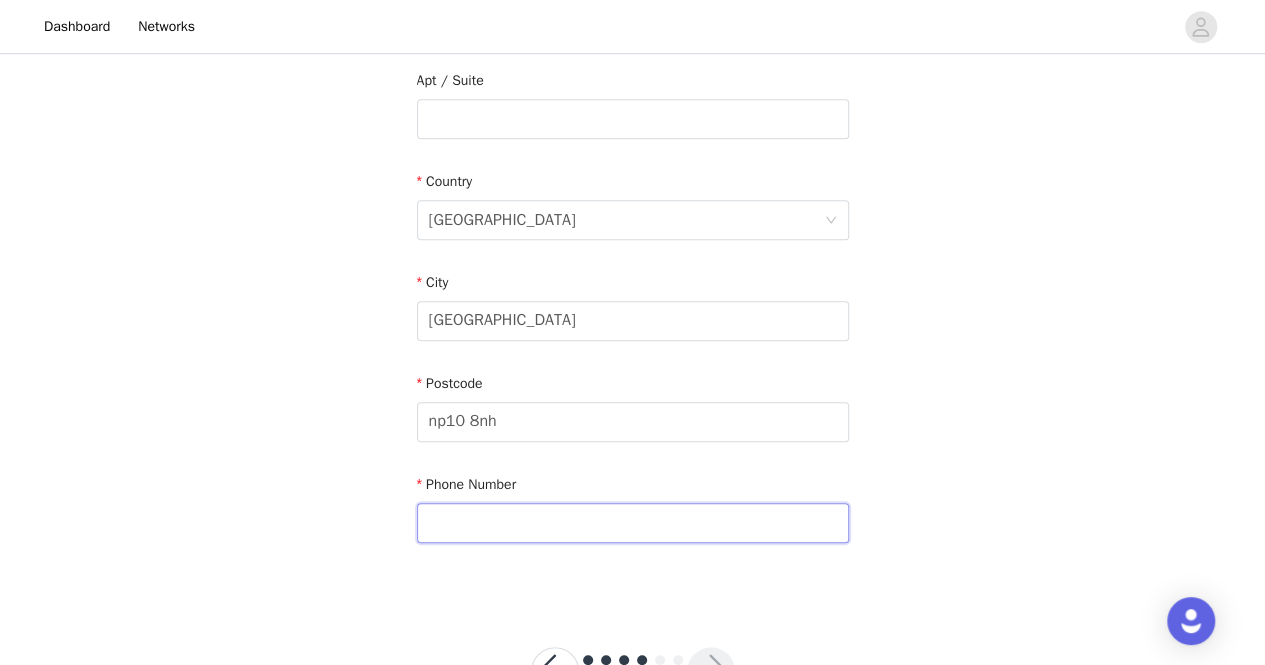 click at bounding box center (633, 523) 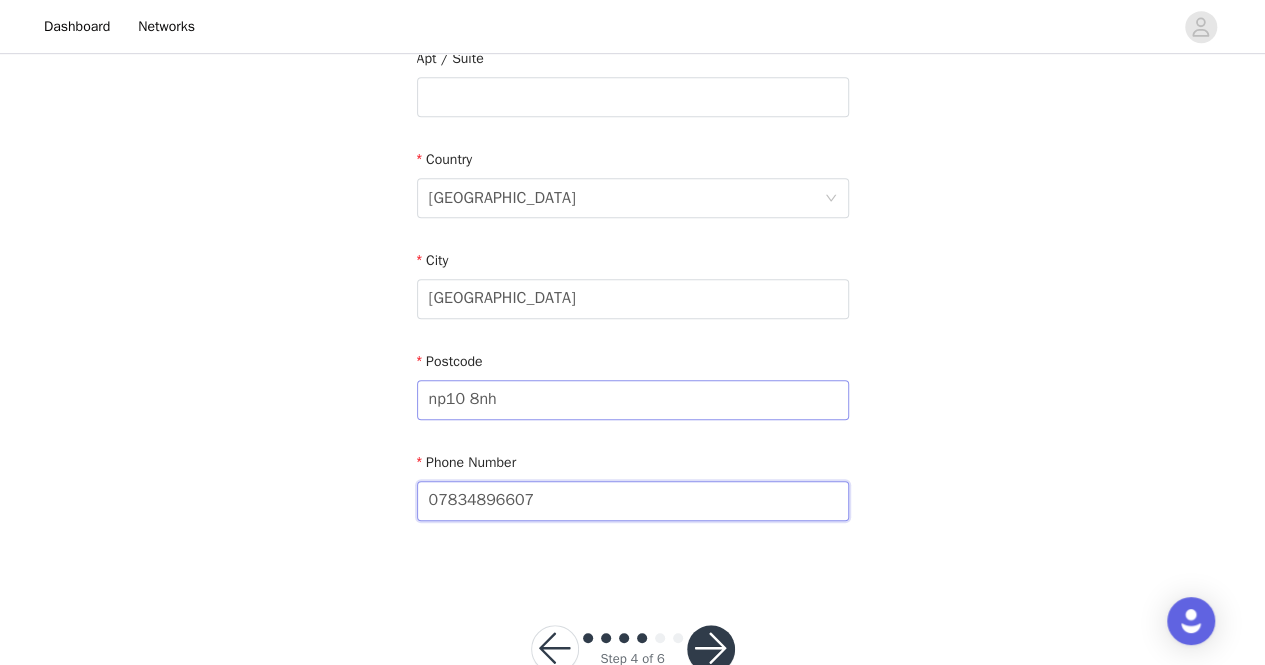 scroll, scrollTop: 596, scrollLeft: 0, axis: vertical 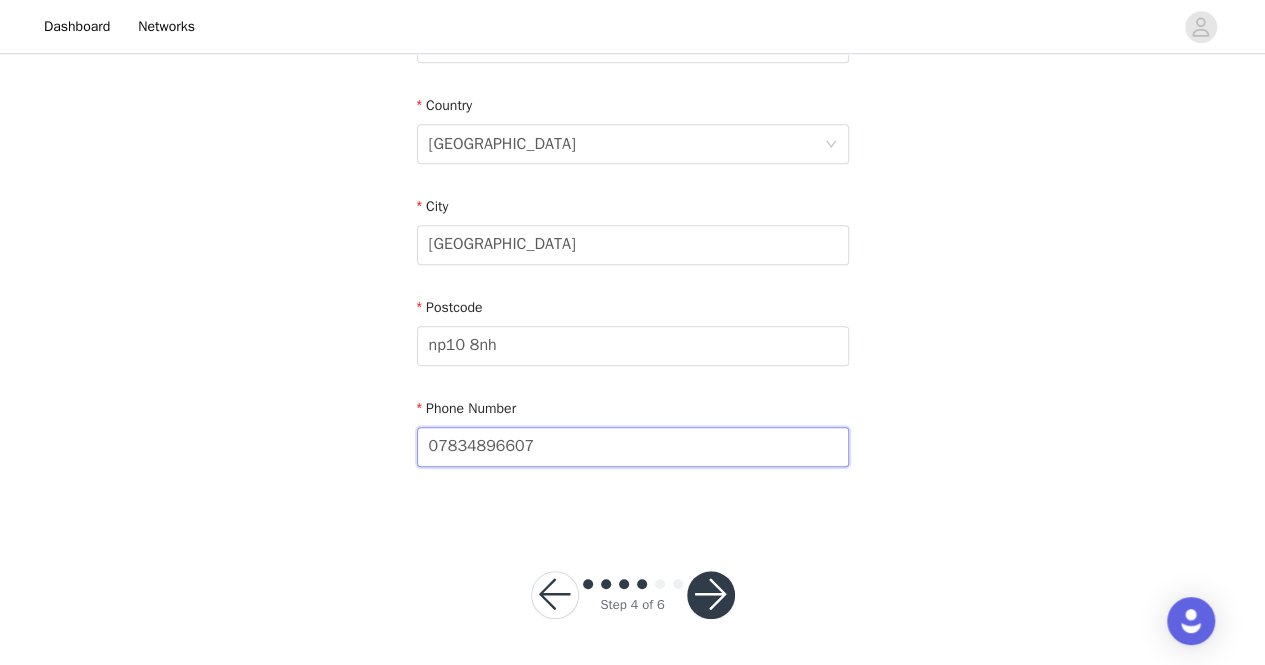 type on "07834896607" 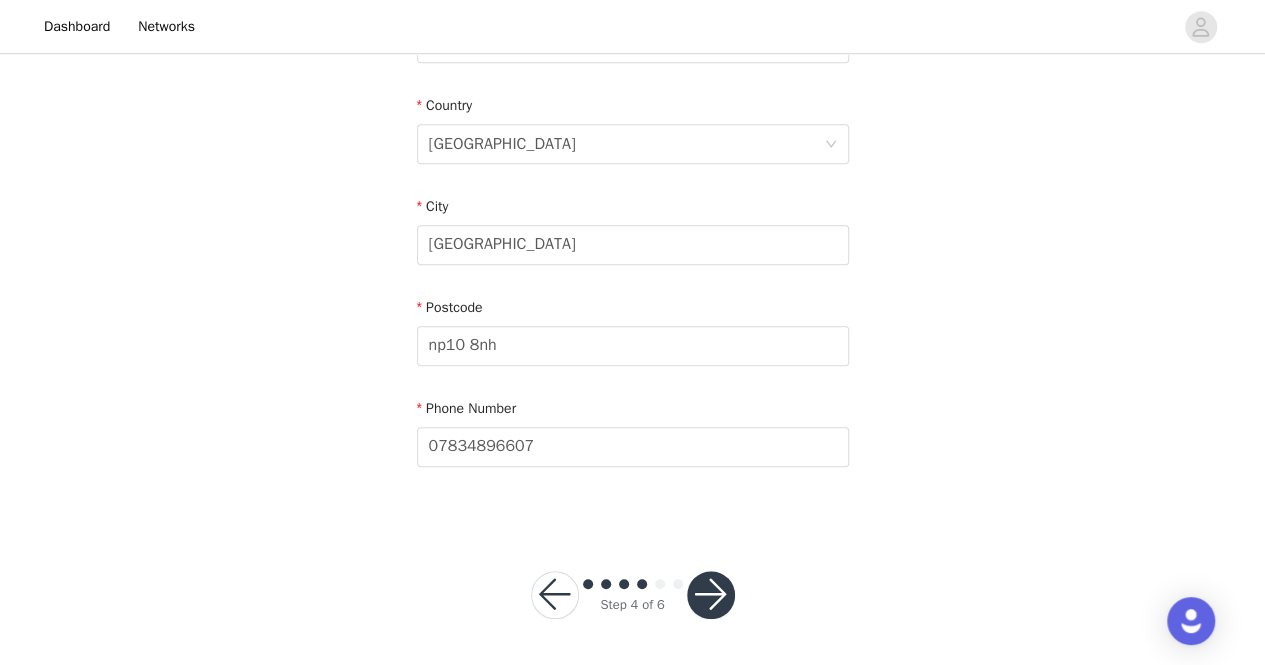 click at bounding box center (711, 595) 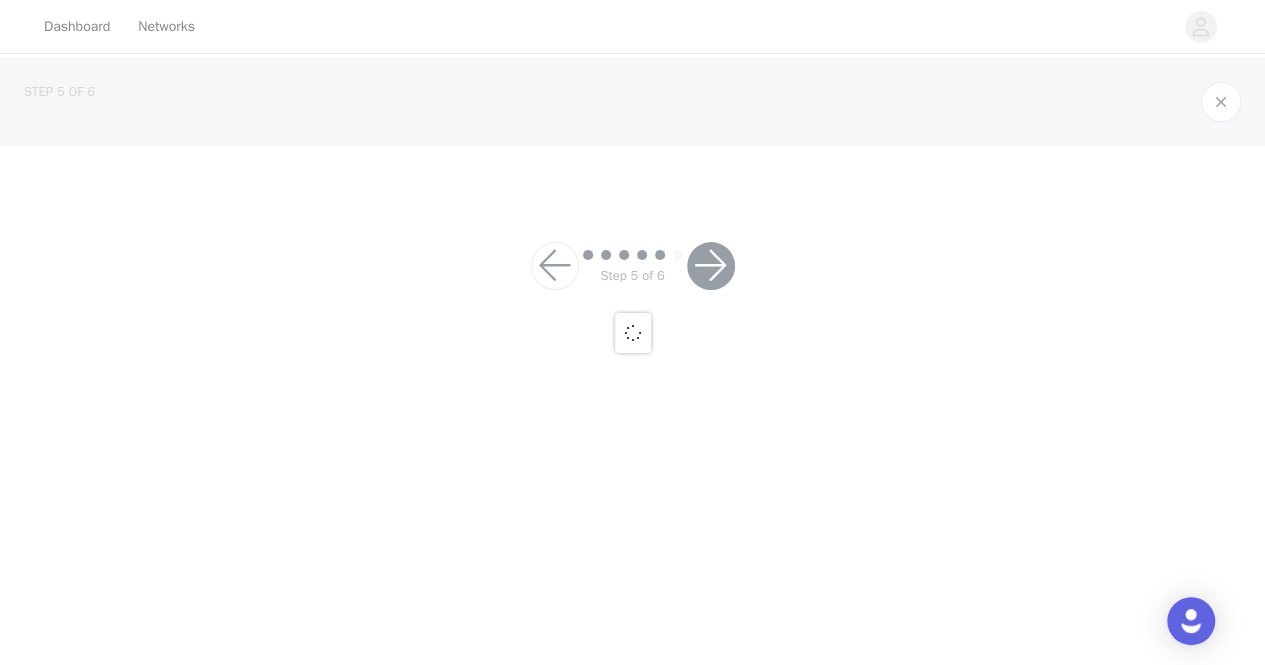 scroll, scrollTop: 0, scrollLeft: 0, axis: both 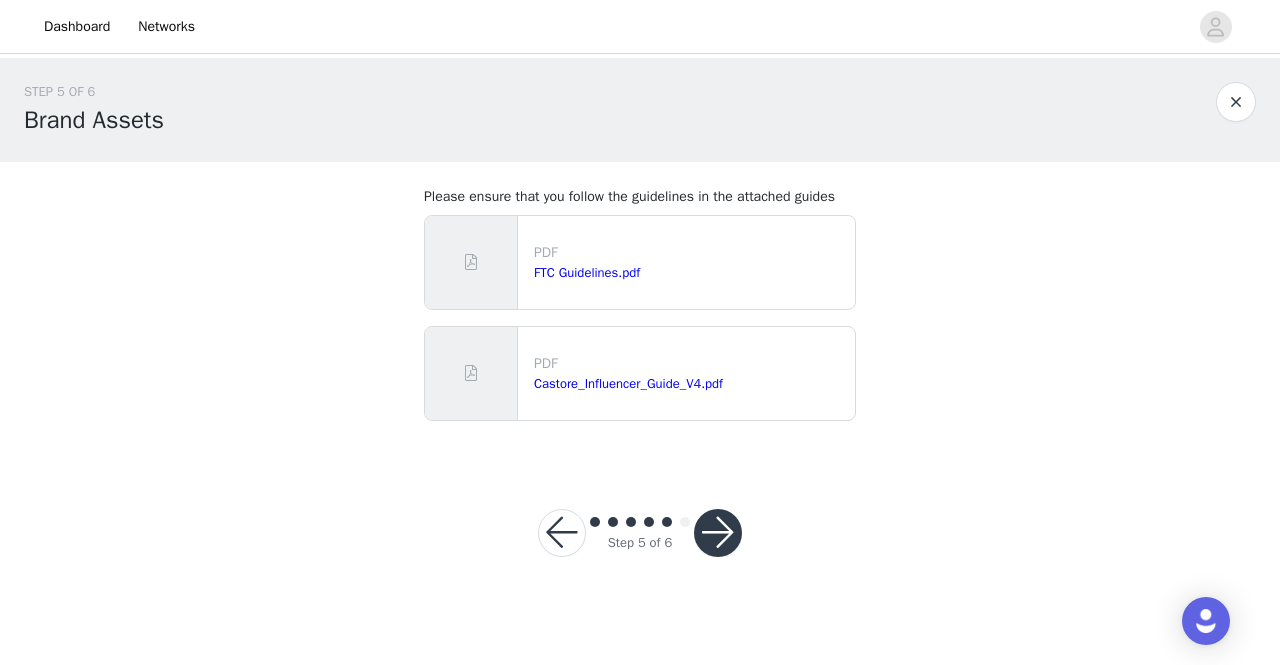 click at bounding box center [718, 533] 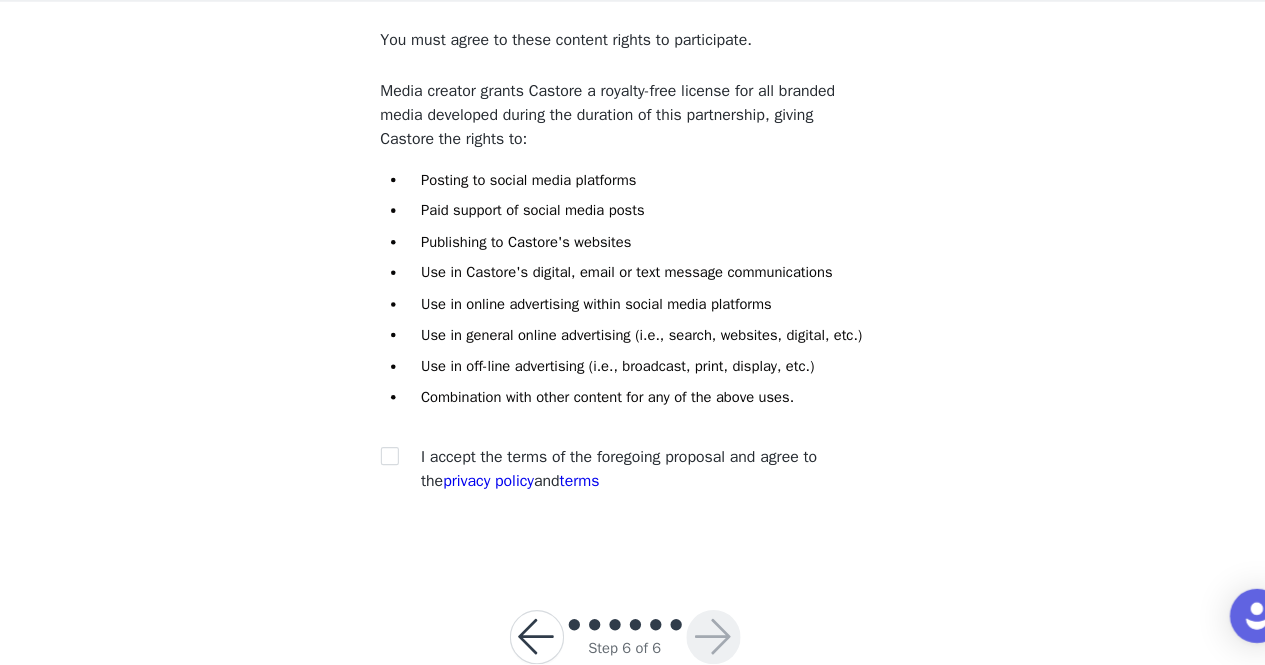 scroll, scrollTop: 84, scrollLeft: 0, axis: vertical 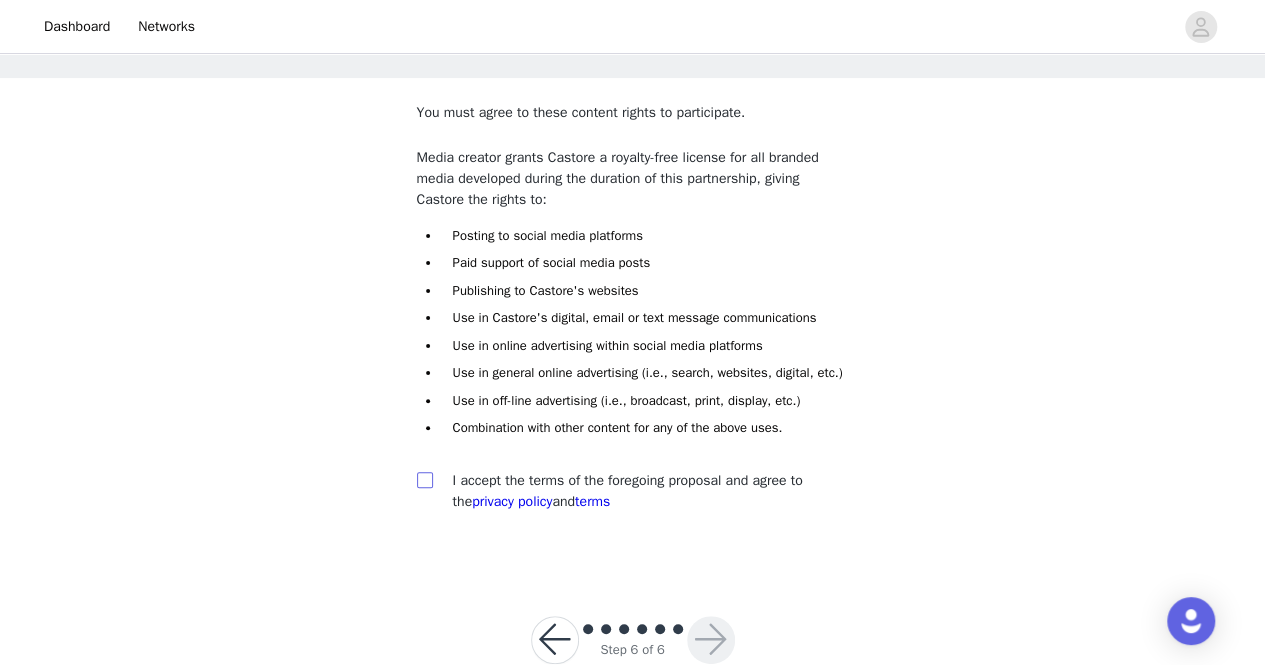 click at bounding box center [424, 479] 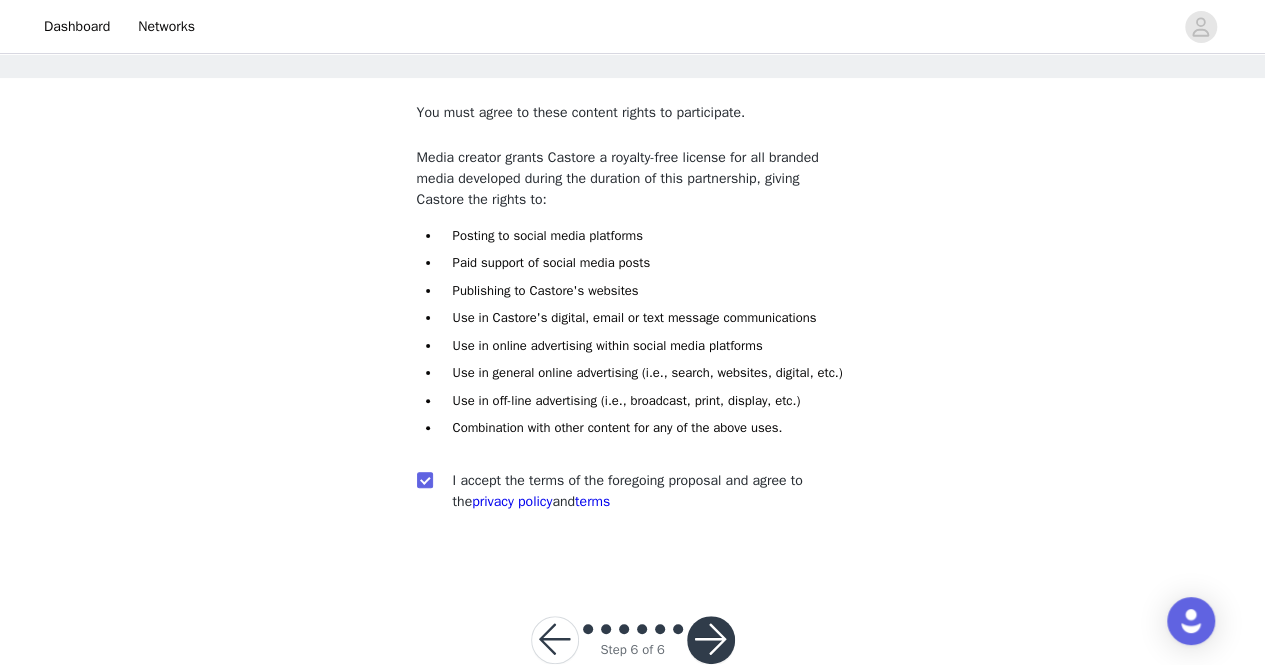 scroll, scrollTop: 130, scrollLeft: 0, axis: vertical 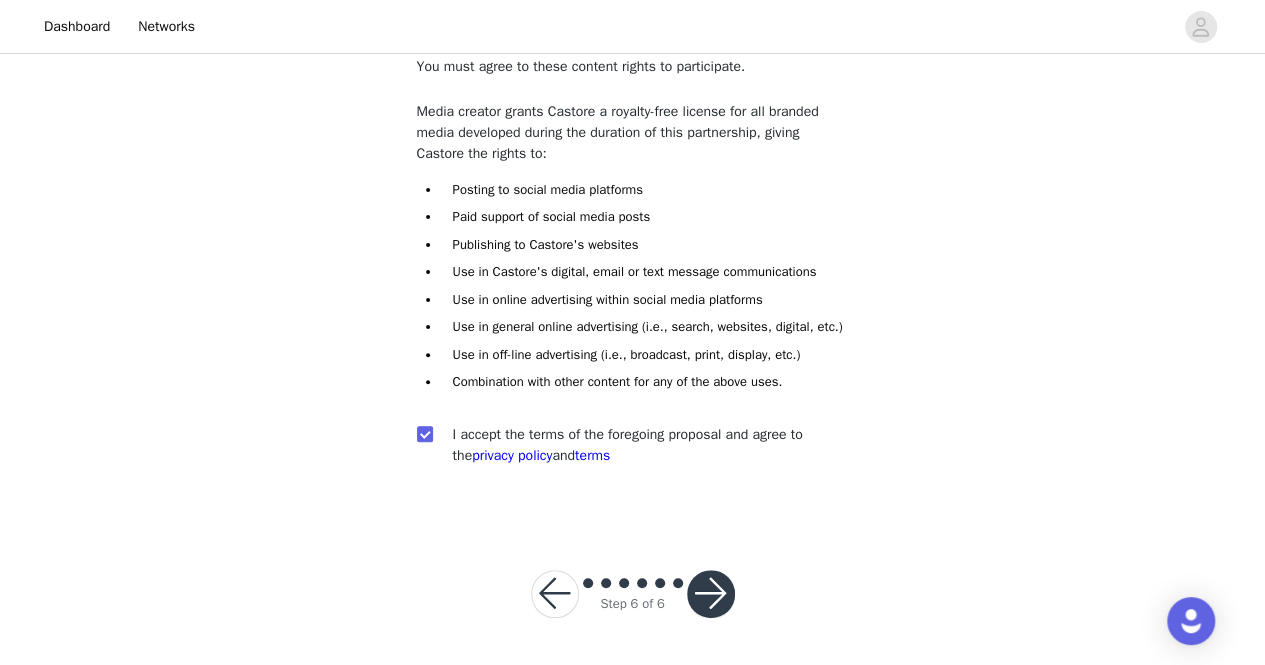 click at bounding box center [711, 594] 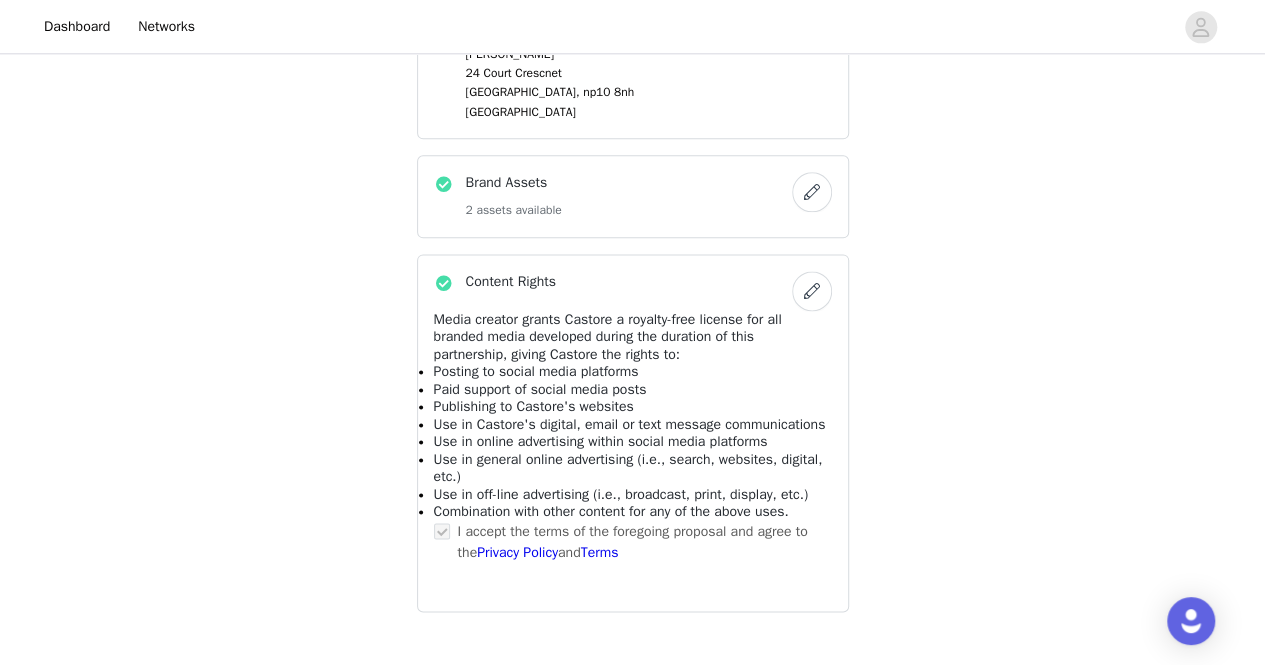 scroll, scrollTop: 1171, scrollLeft: 0, axis: vertical 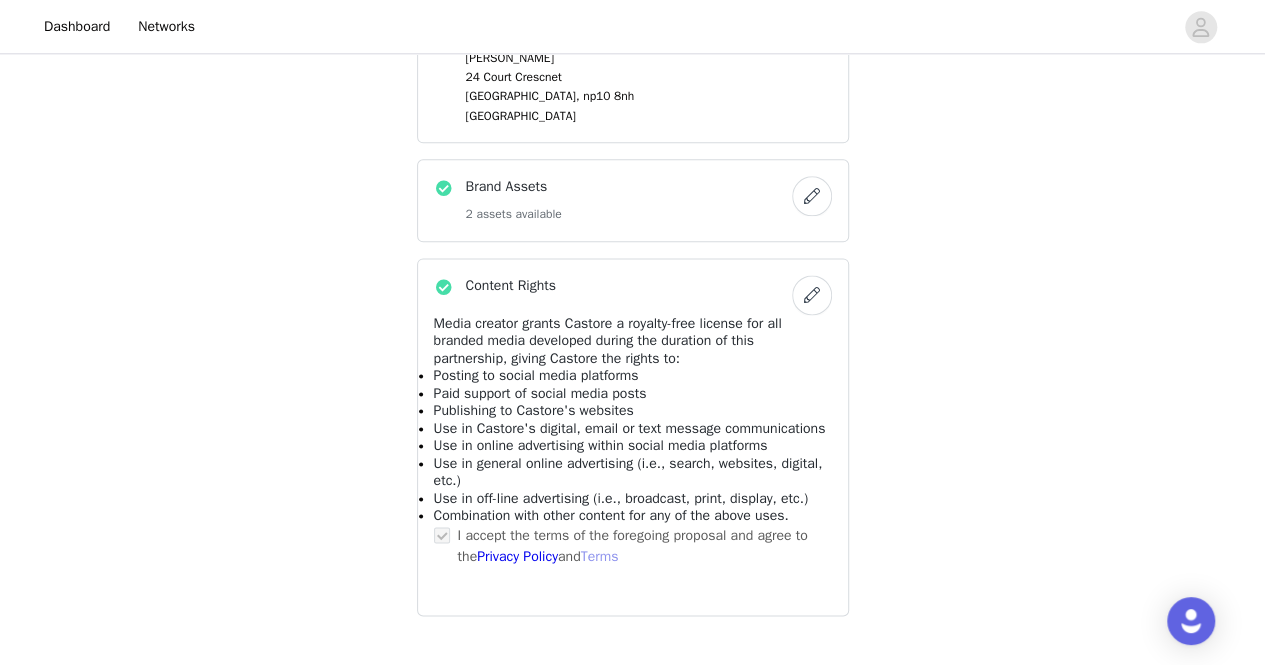 click on "Terms" at bounding box center (600, 556) 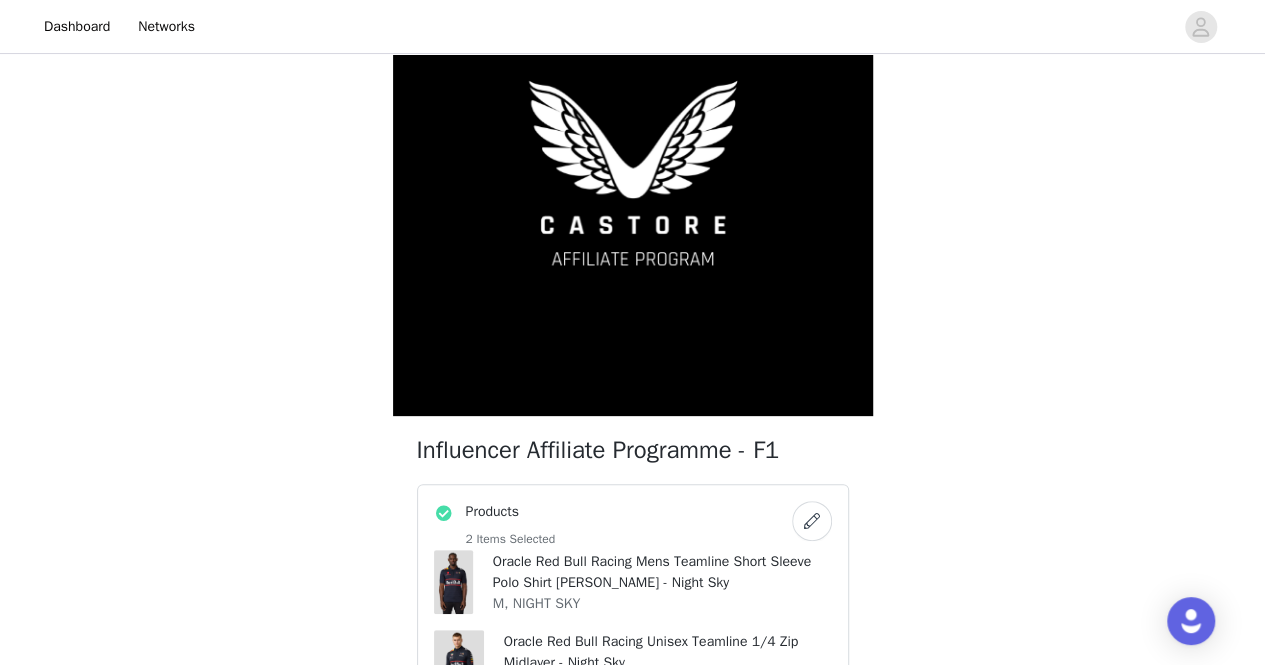 scroll, scrollTop: 0, scrollLeft: 0, axis: both 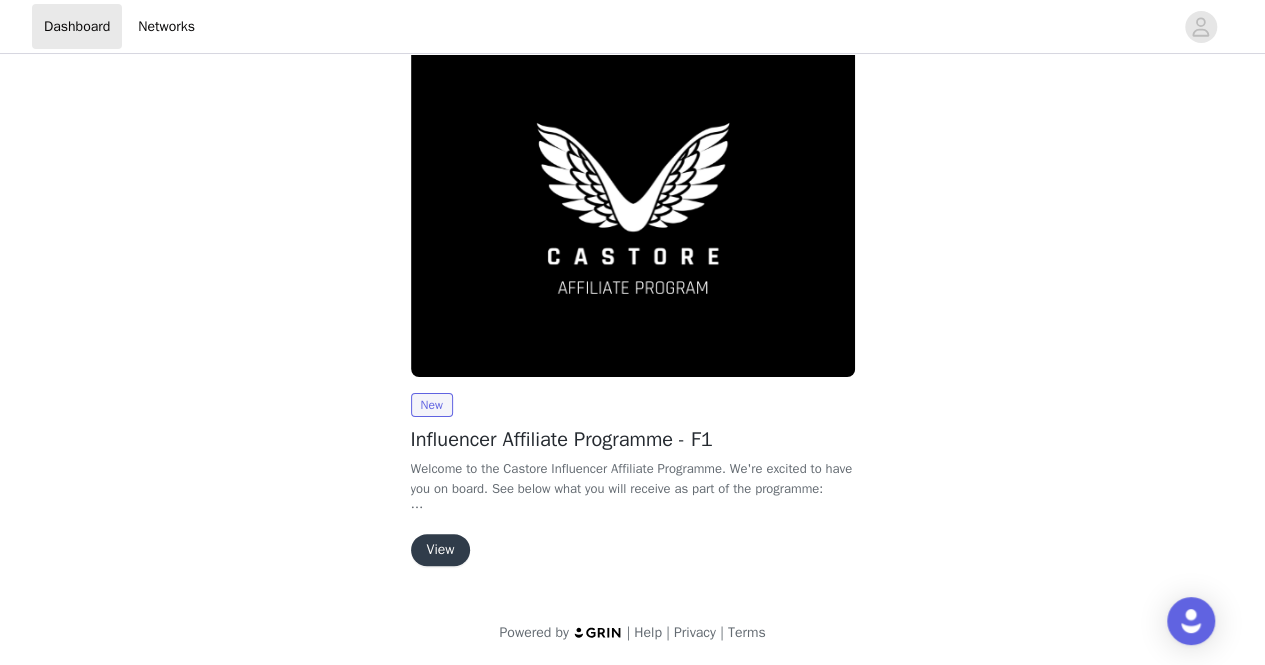click on "View" at bounding box center [441, 550] 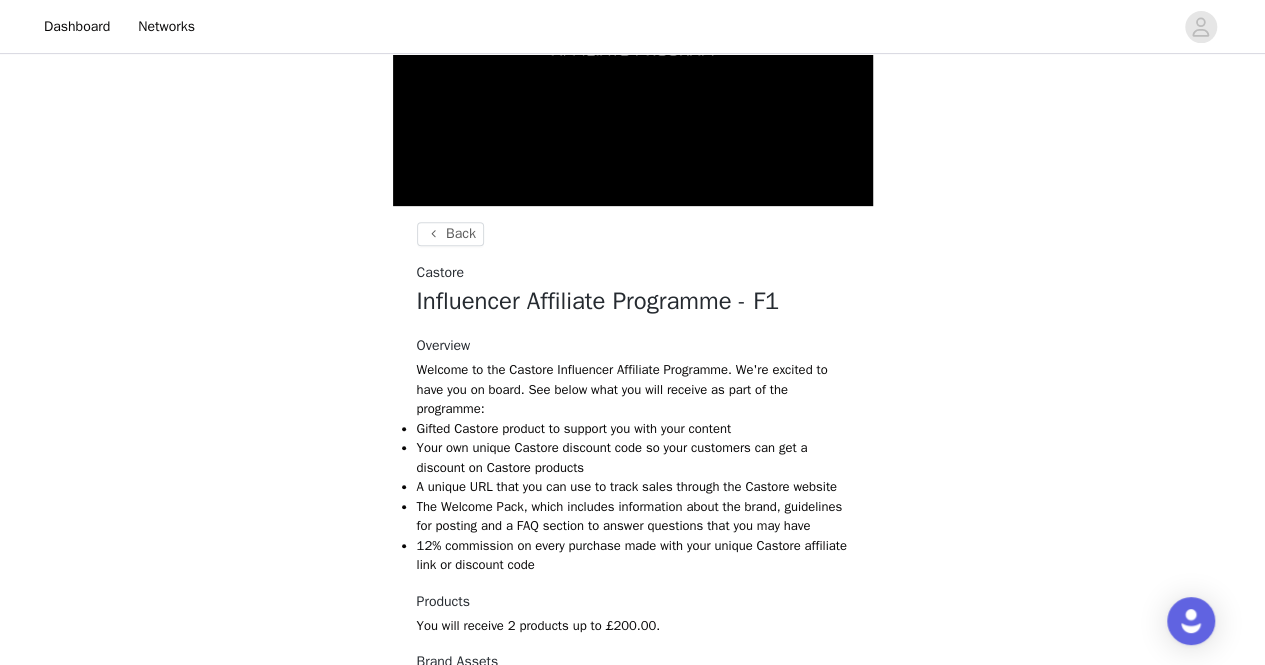 scroll, scrollTop: 661, scrollLeft: 0, axis: vertical 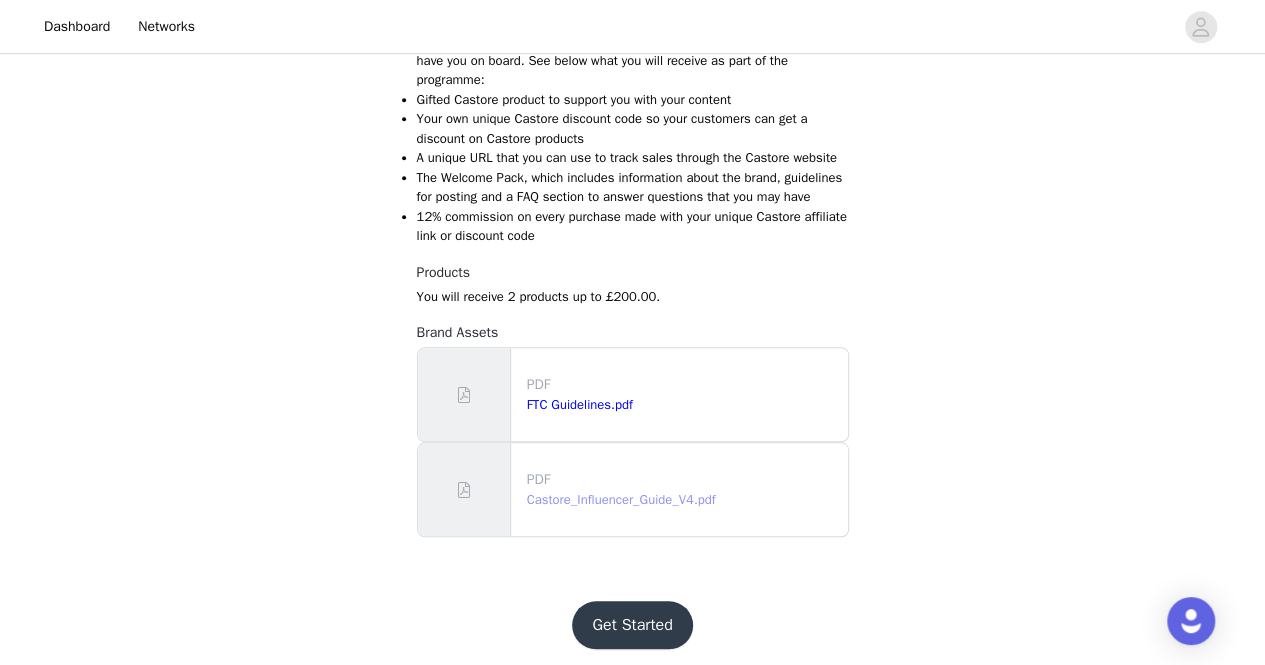 click on "Castore_Influencer_Guide_V4.pdf" at bounding box center (621, 499) 